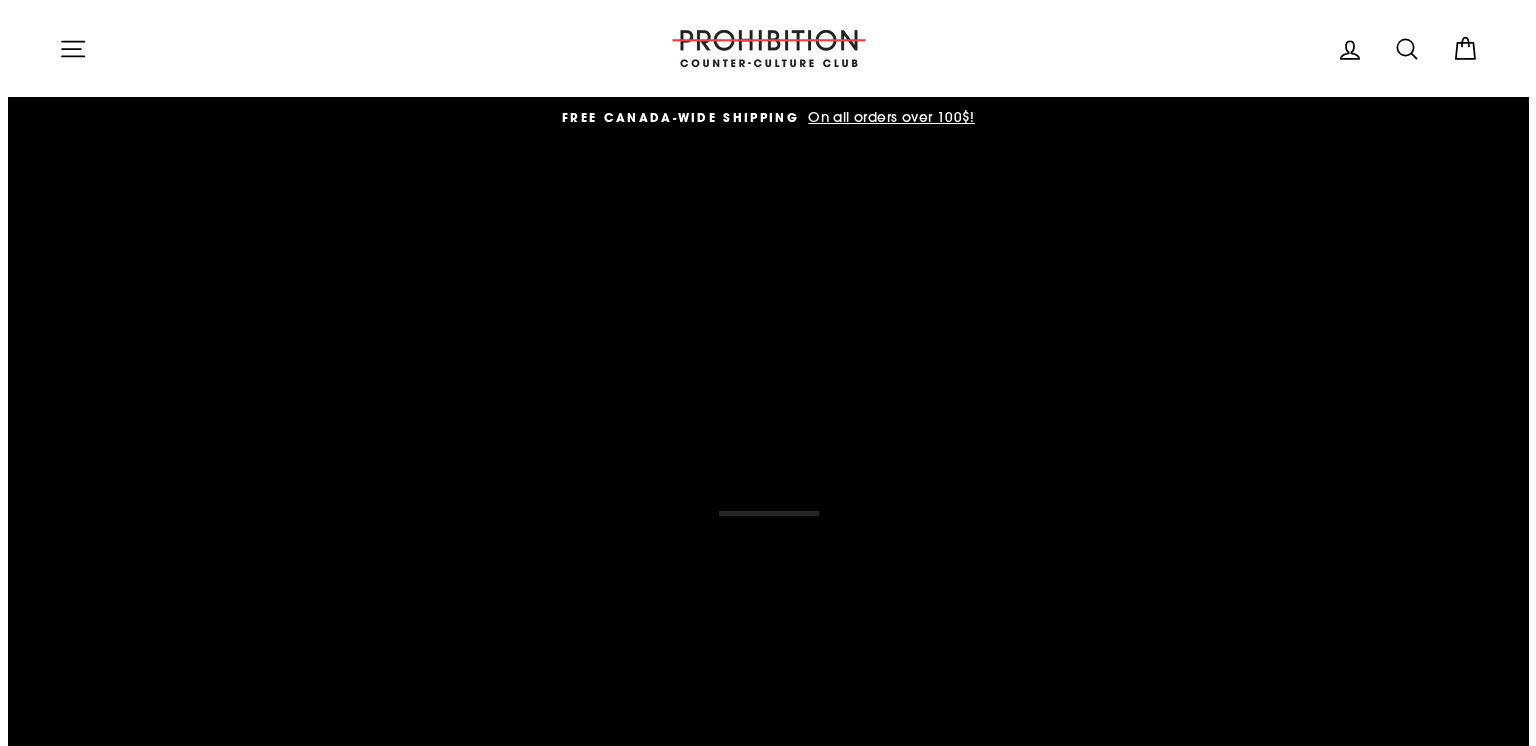 scroll, scrollTop: 0, scrollLeft: 0, axis: both 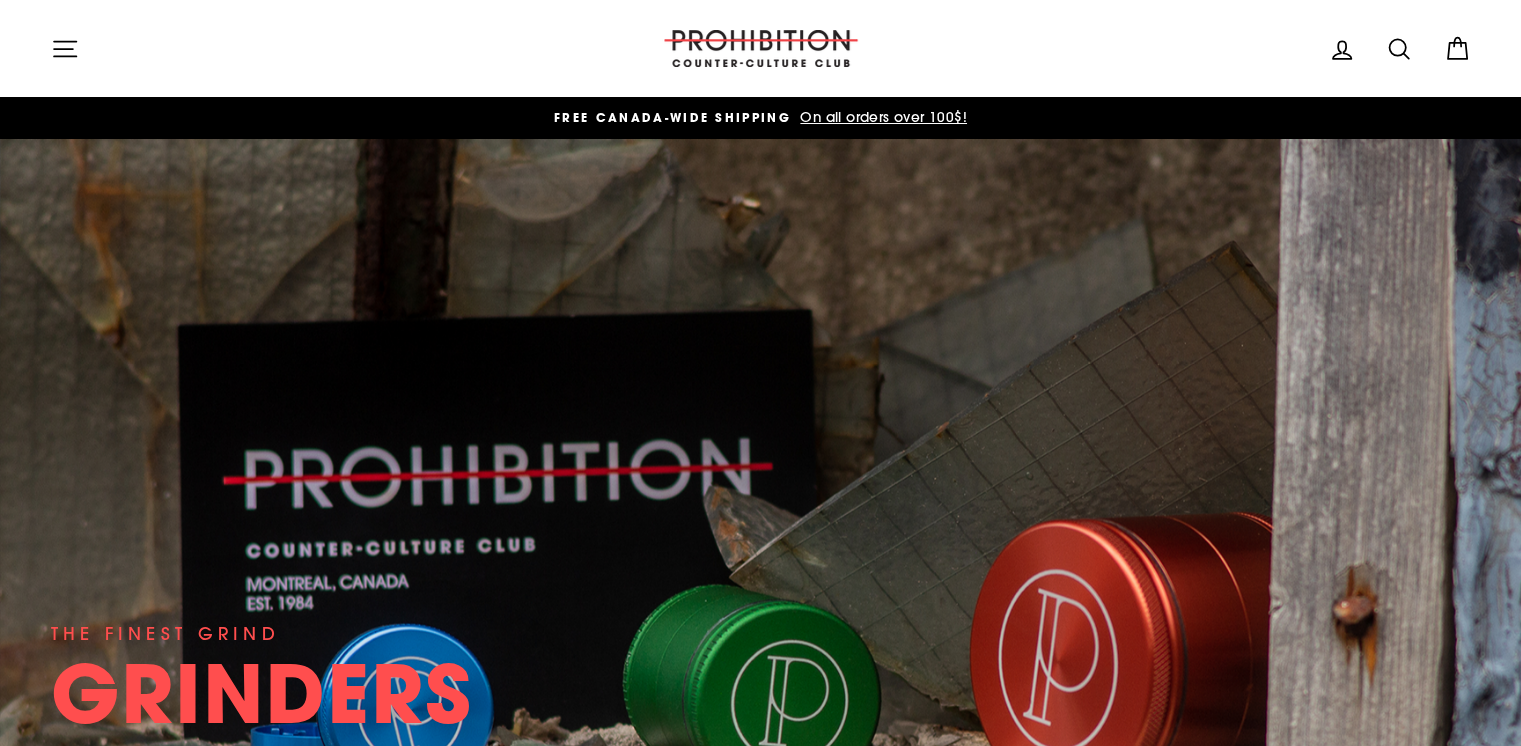 click 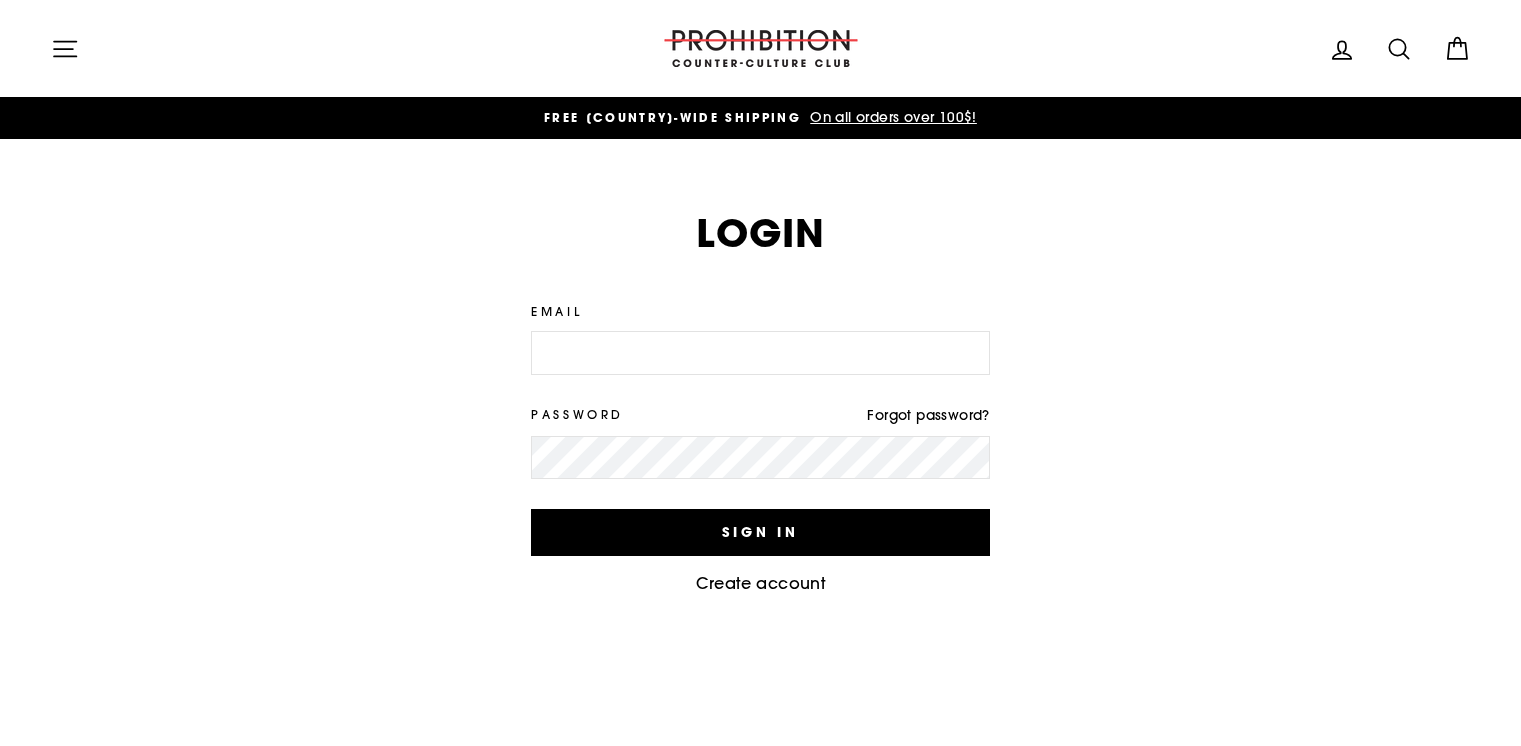 scroll, scrollTop: 0, scrollLeft: 0, axis: both 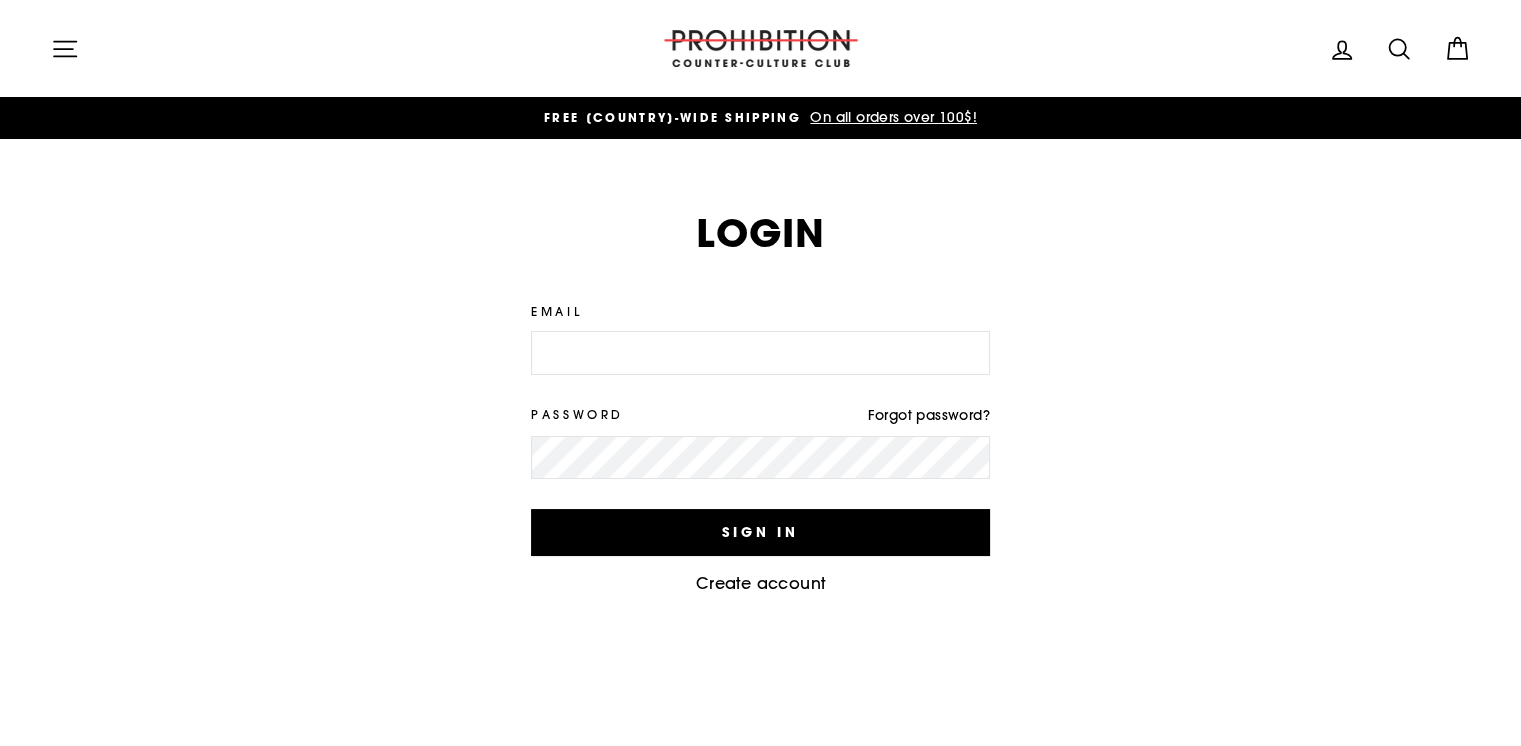 drag, startPoint x: 606, startPoint y: 361, endPoint x: 606, endPoint y: 377, distance: 16 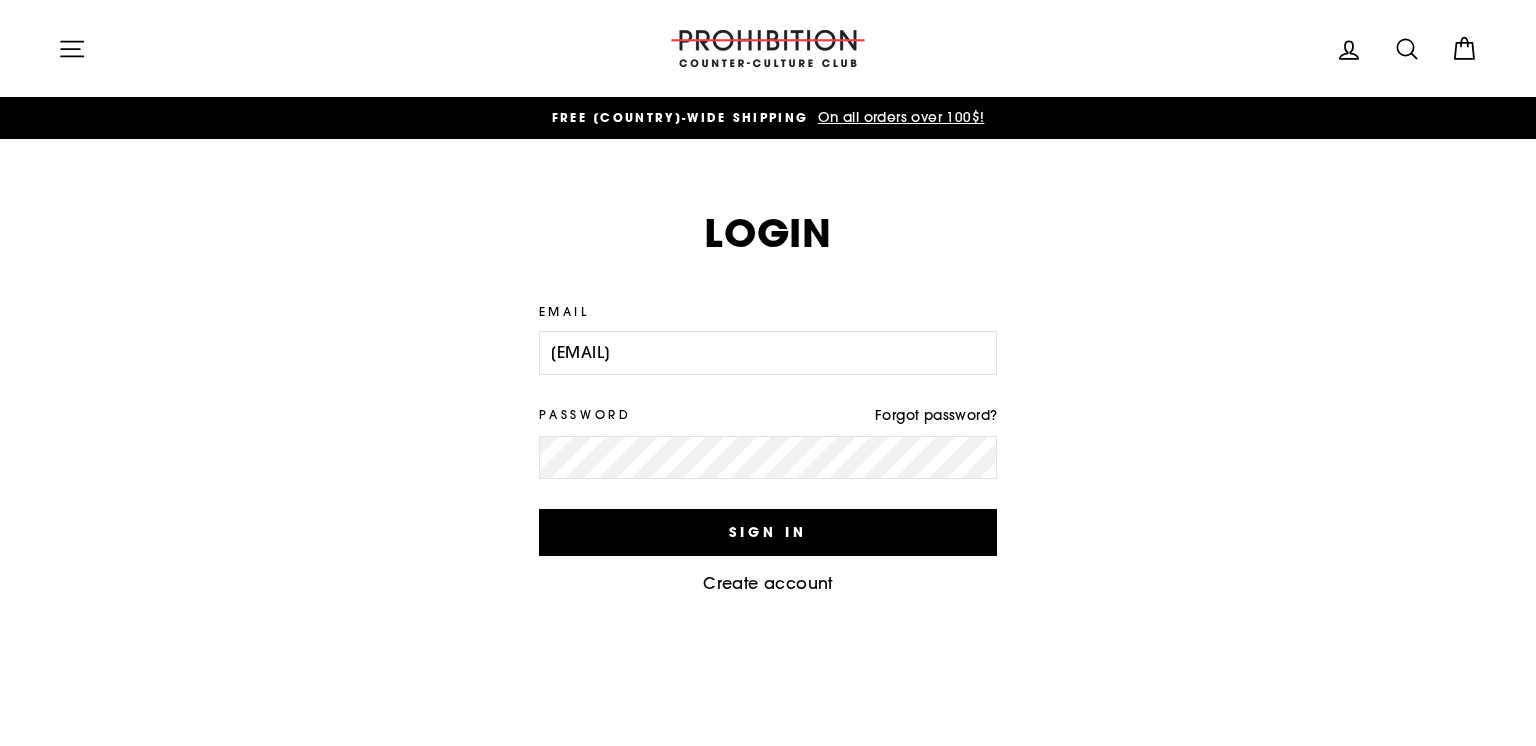 click 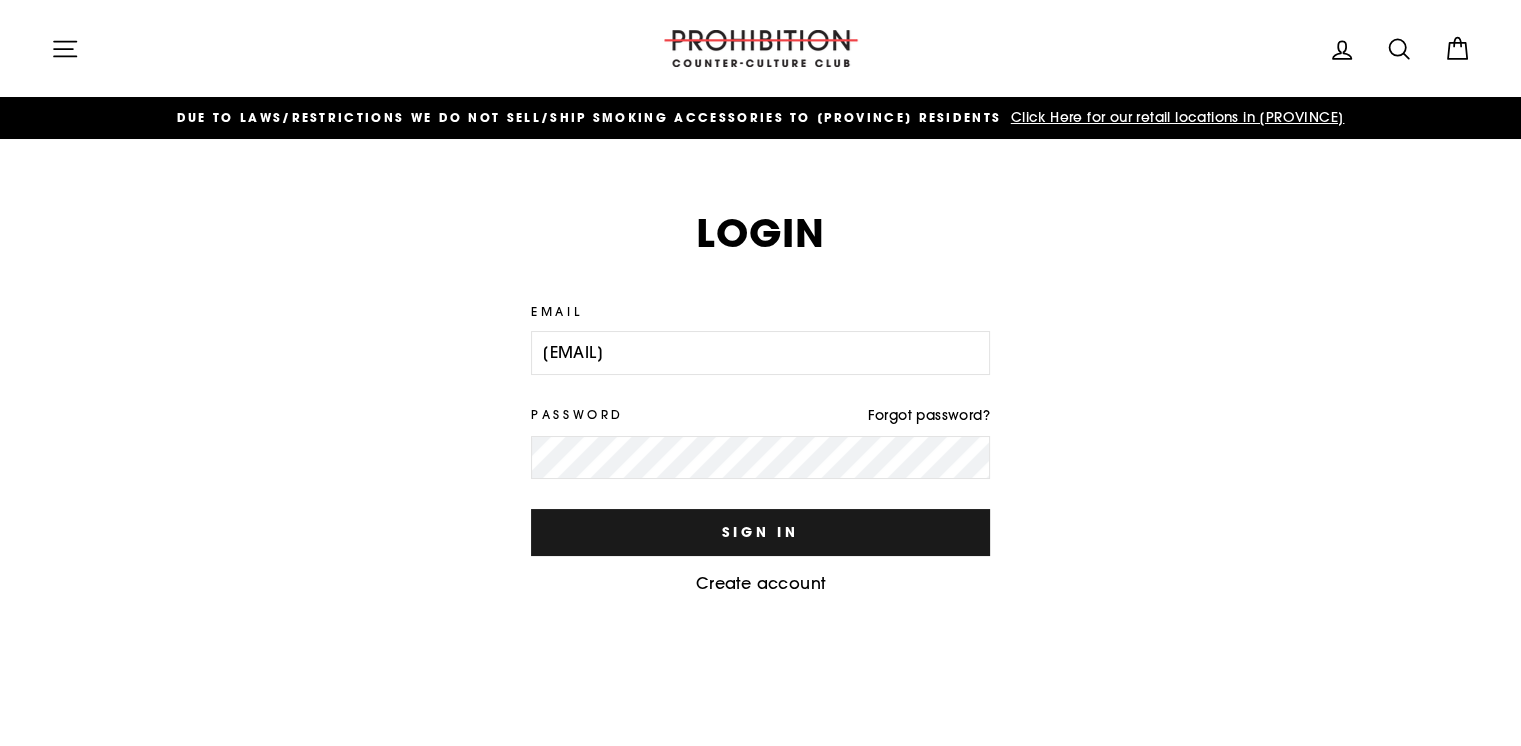 click on "Sign In" at bounding box center [760, 532] 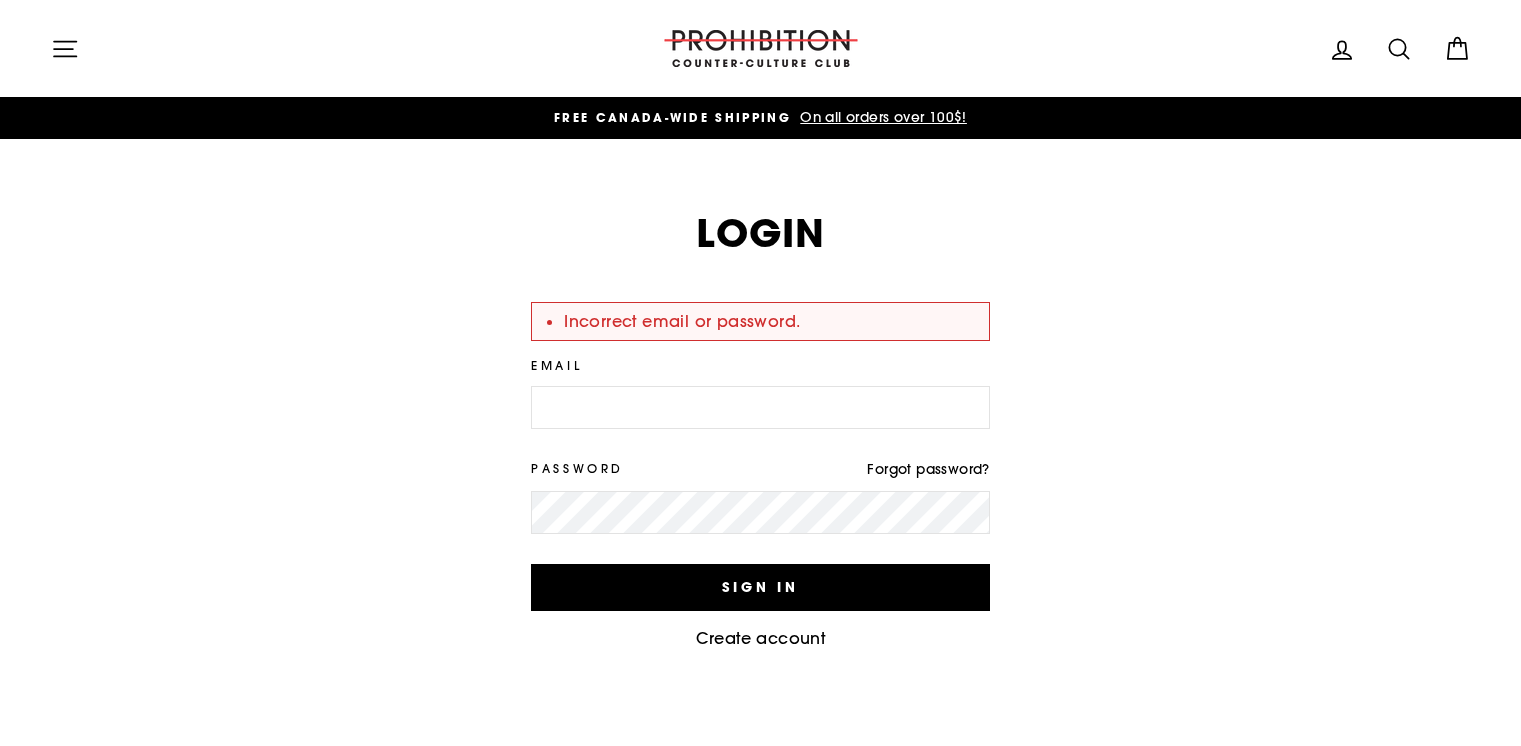 scroll, scrollTop: 0, scrollLeft: 0, axis: both 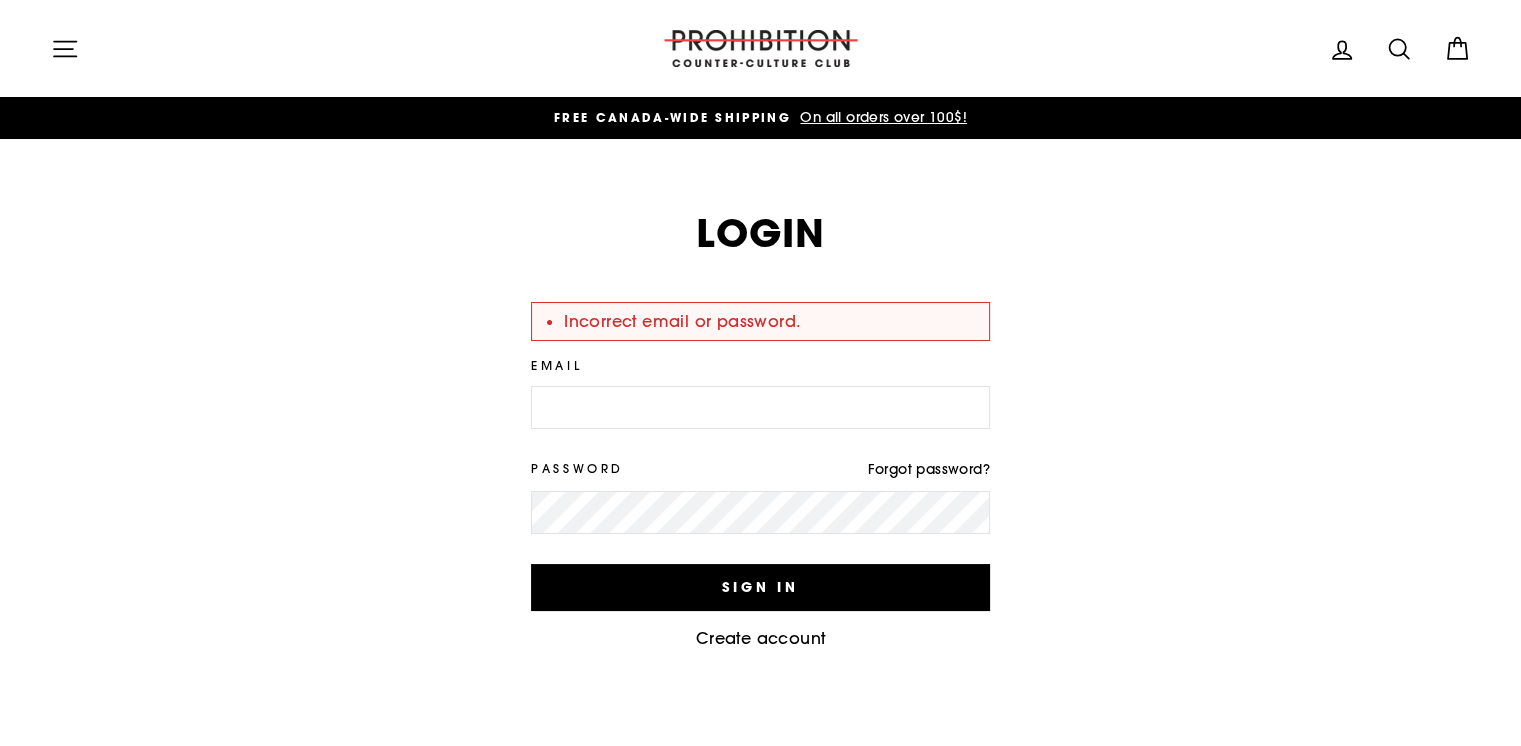 drag, startPoint x: 569, startPoint y: 413, endPoint x: 585, endPoint y: 423, distance: 18.867962 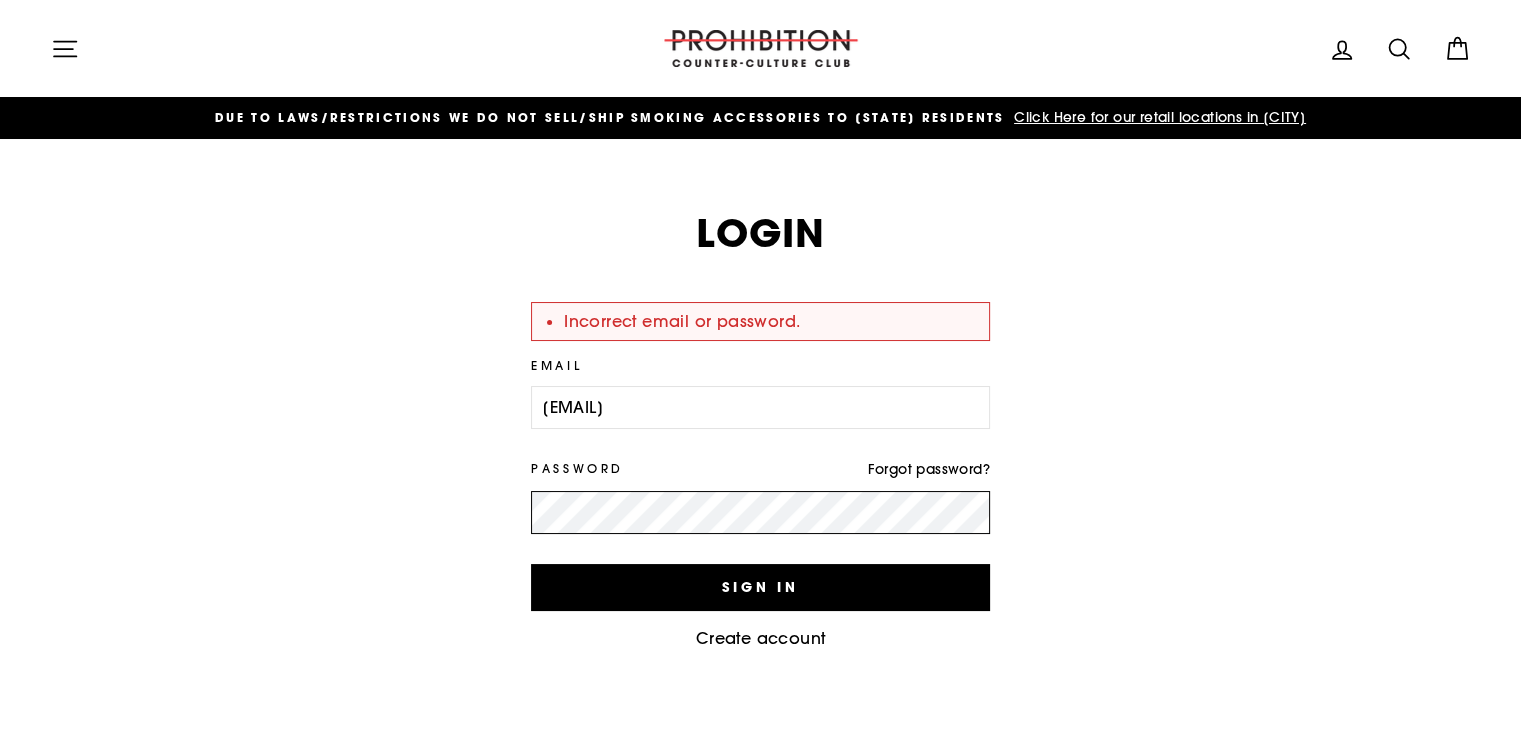 click on "Sign In" at bounding box center (760, 587) 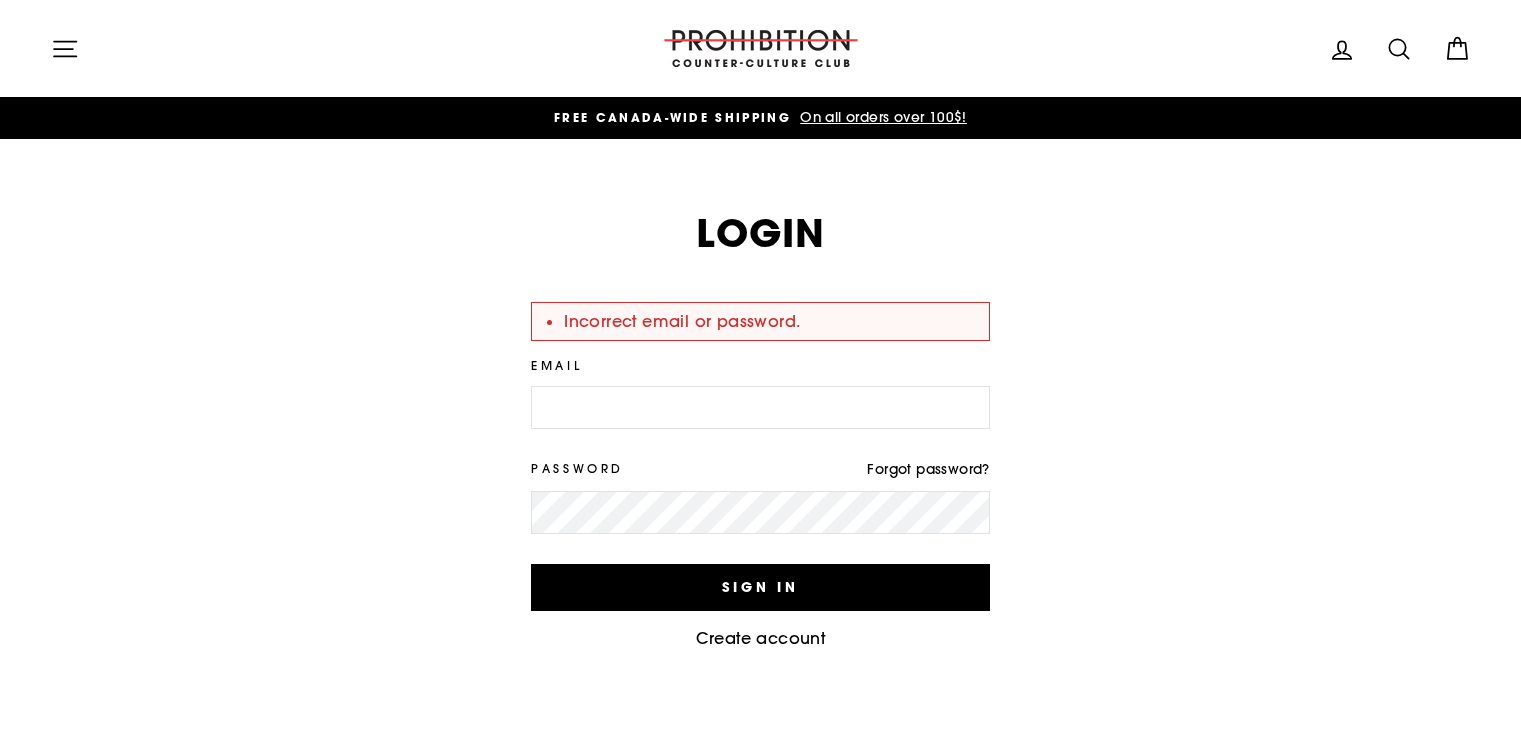 scroll, scrollTop: 0, scrollLeft: 0, axis: both 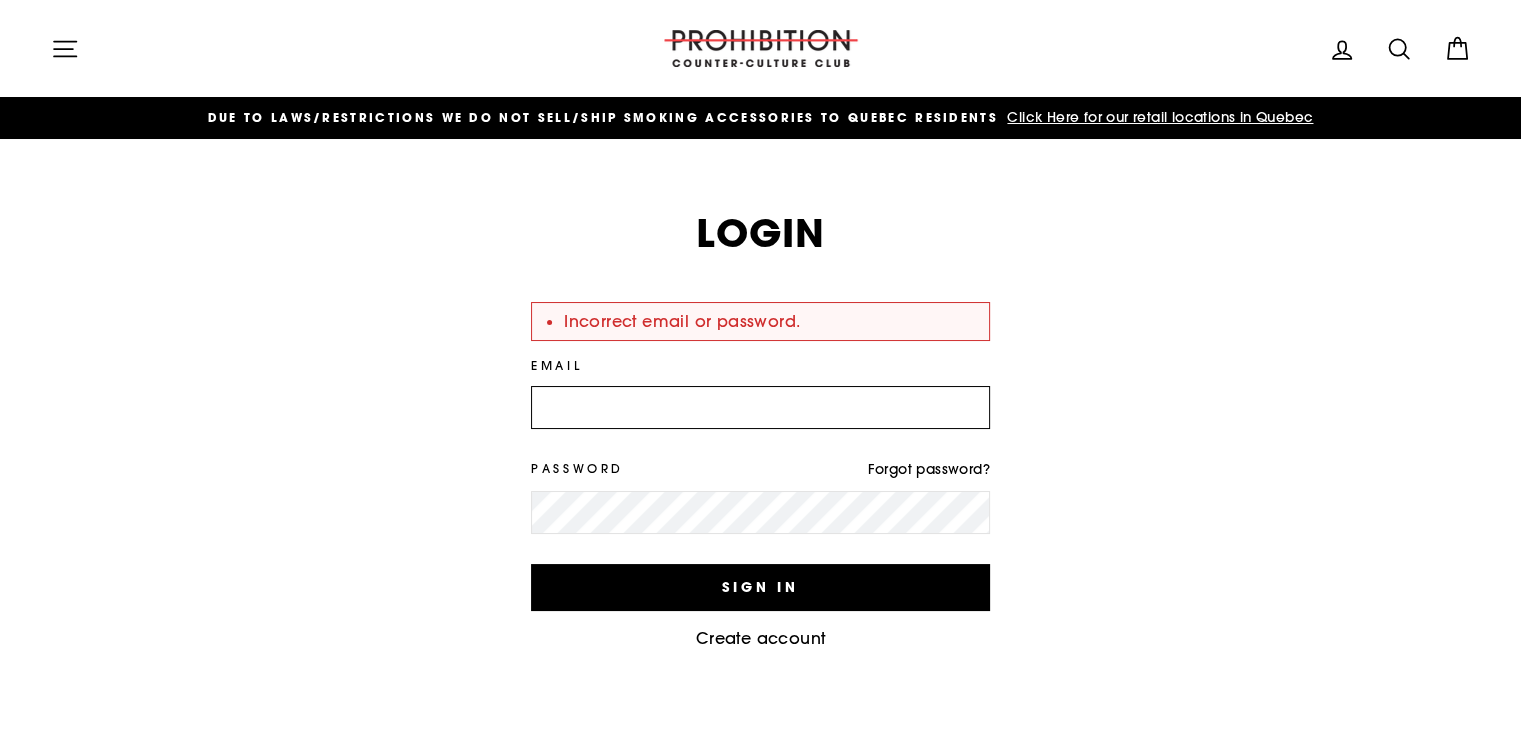 click on "Email" at bounding box center [760, 408] 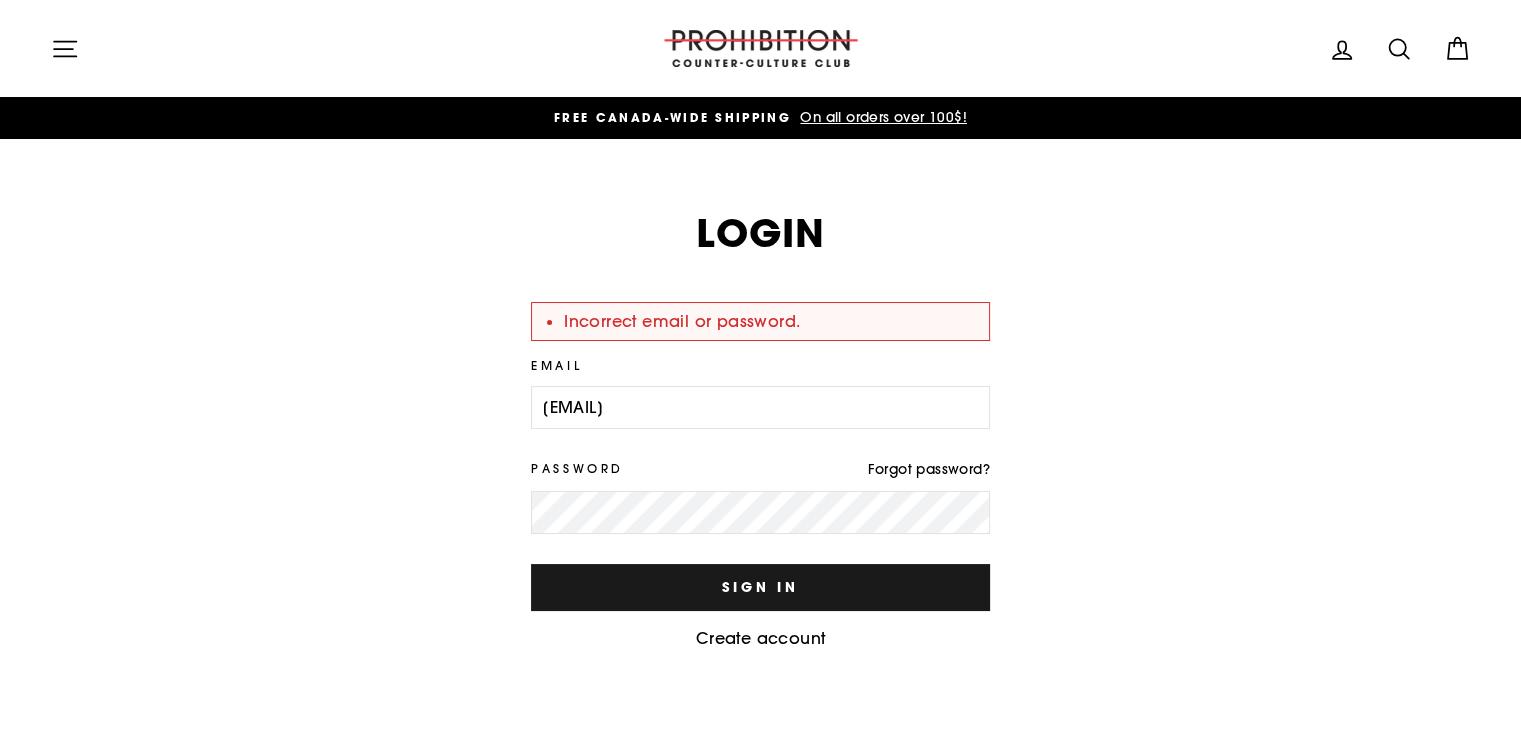 click on "Sign In" at bounding box center (760, 587) 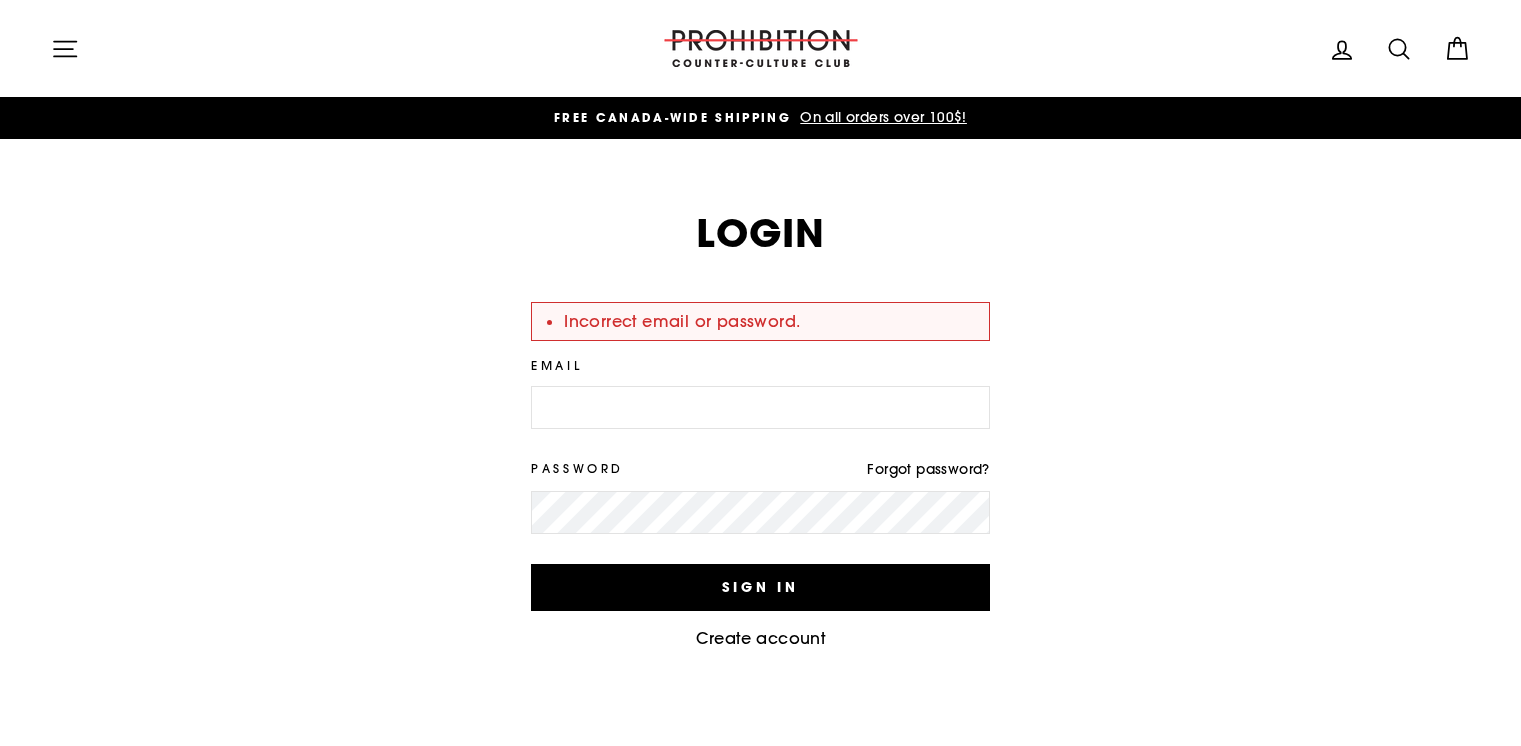 scroll, scrollTop: 0, scrollLeft: 0, axis: both 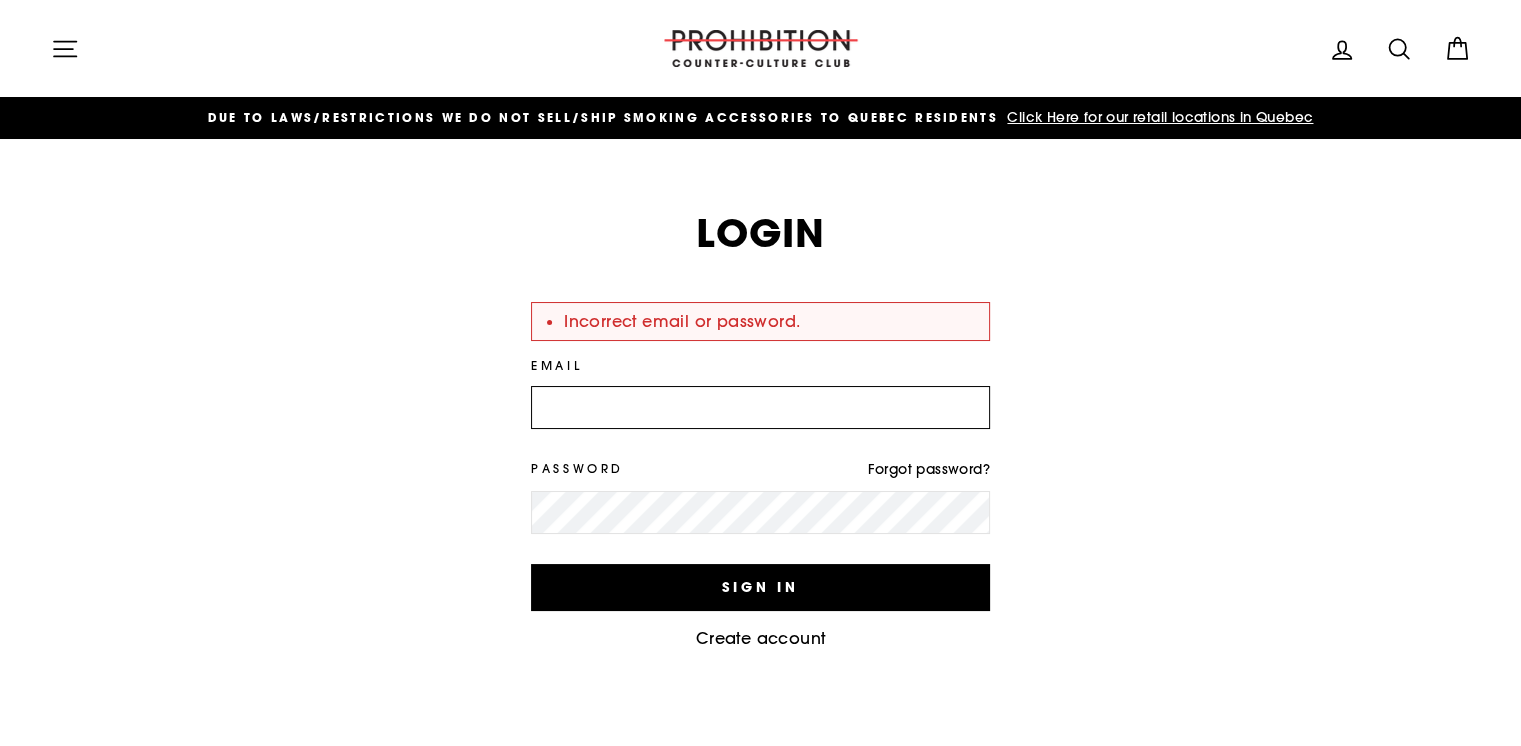 click on "Email" at bounding box center [760, 408] 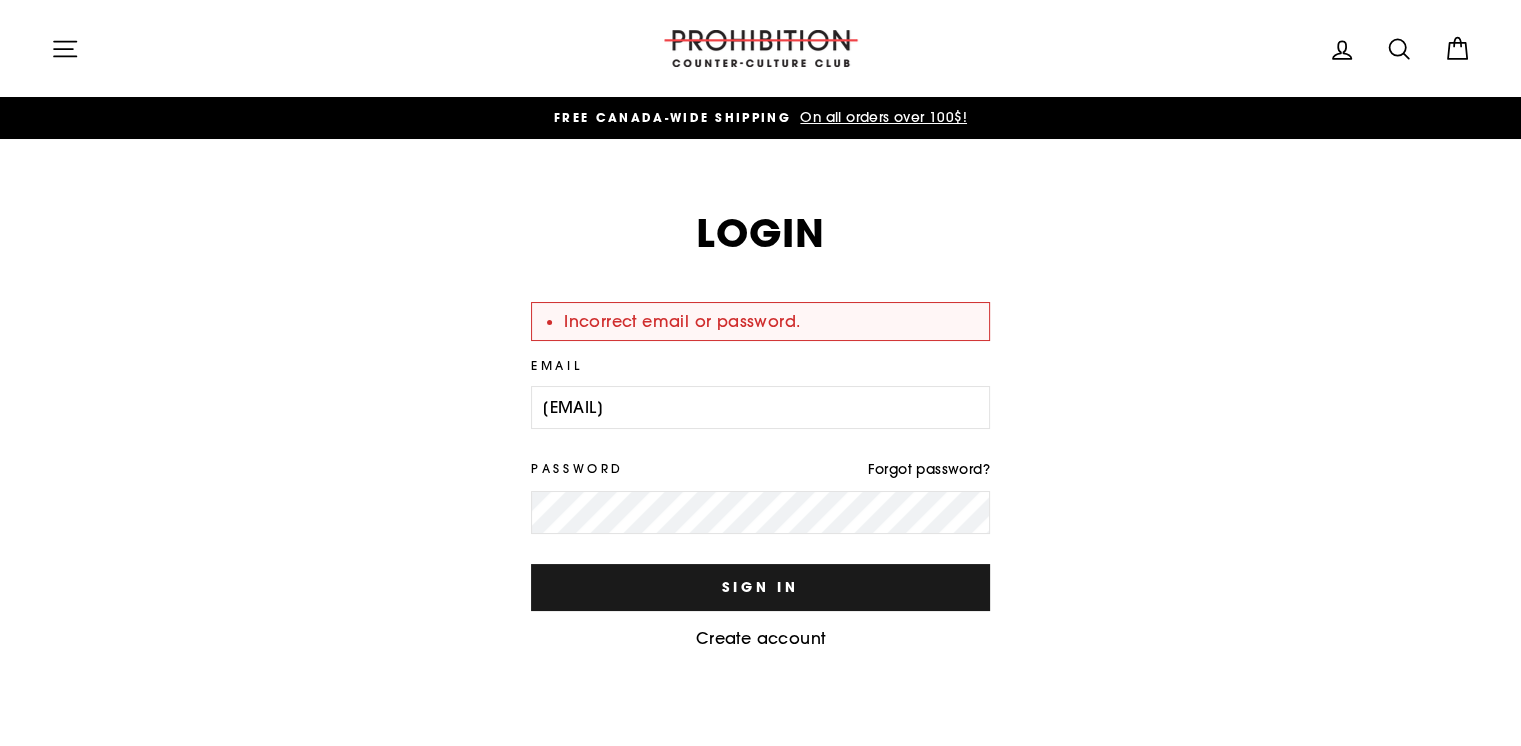 click on "Sign In" at bounding box center [760, 587] 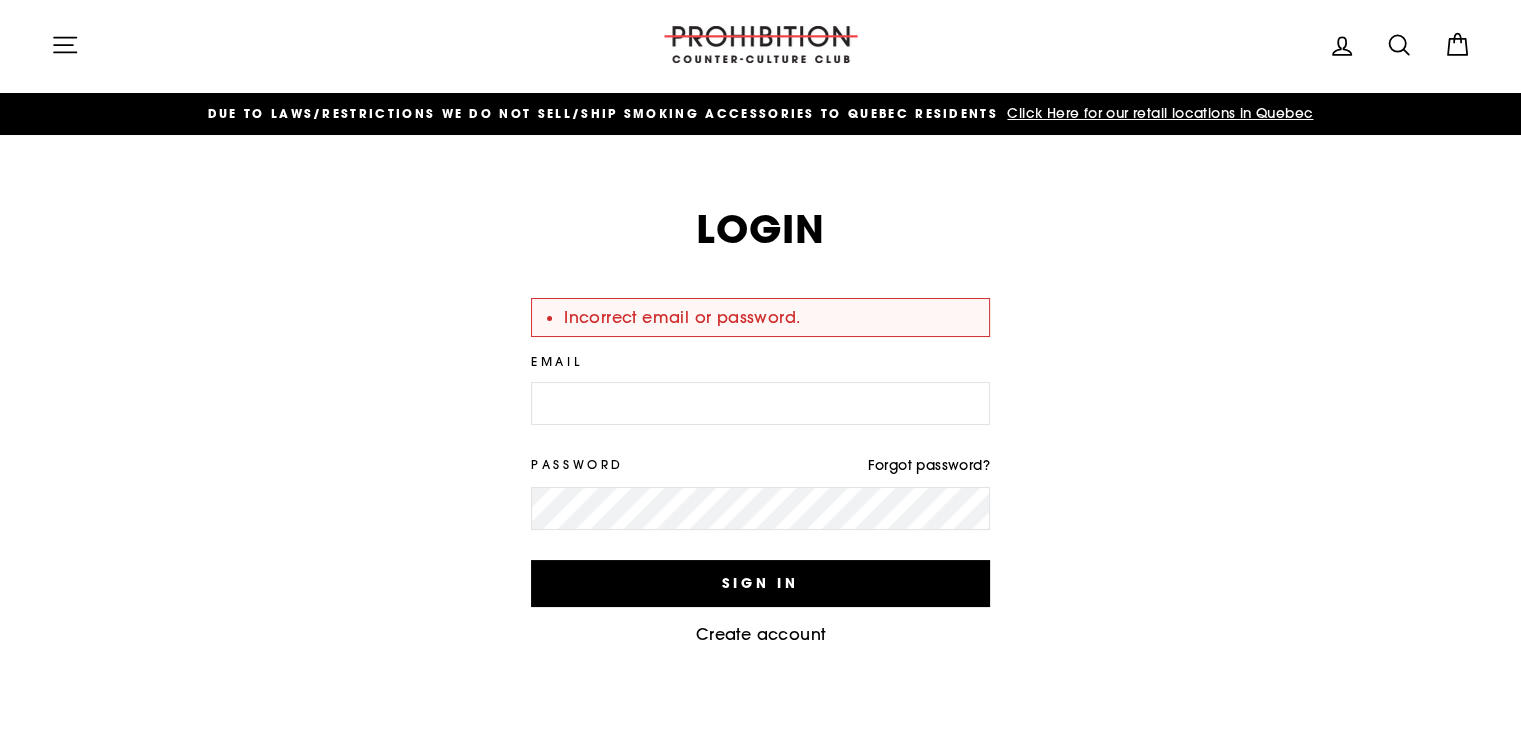 scroll, scrollTop: 0, scrollLeft: 0, axis: both 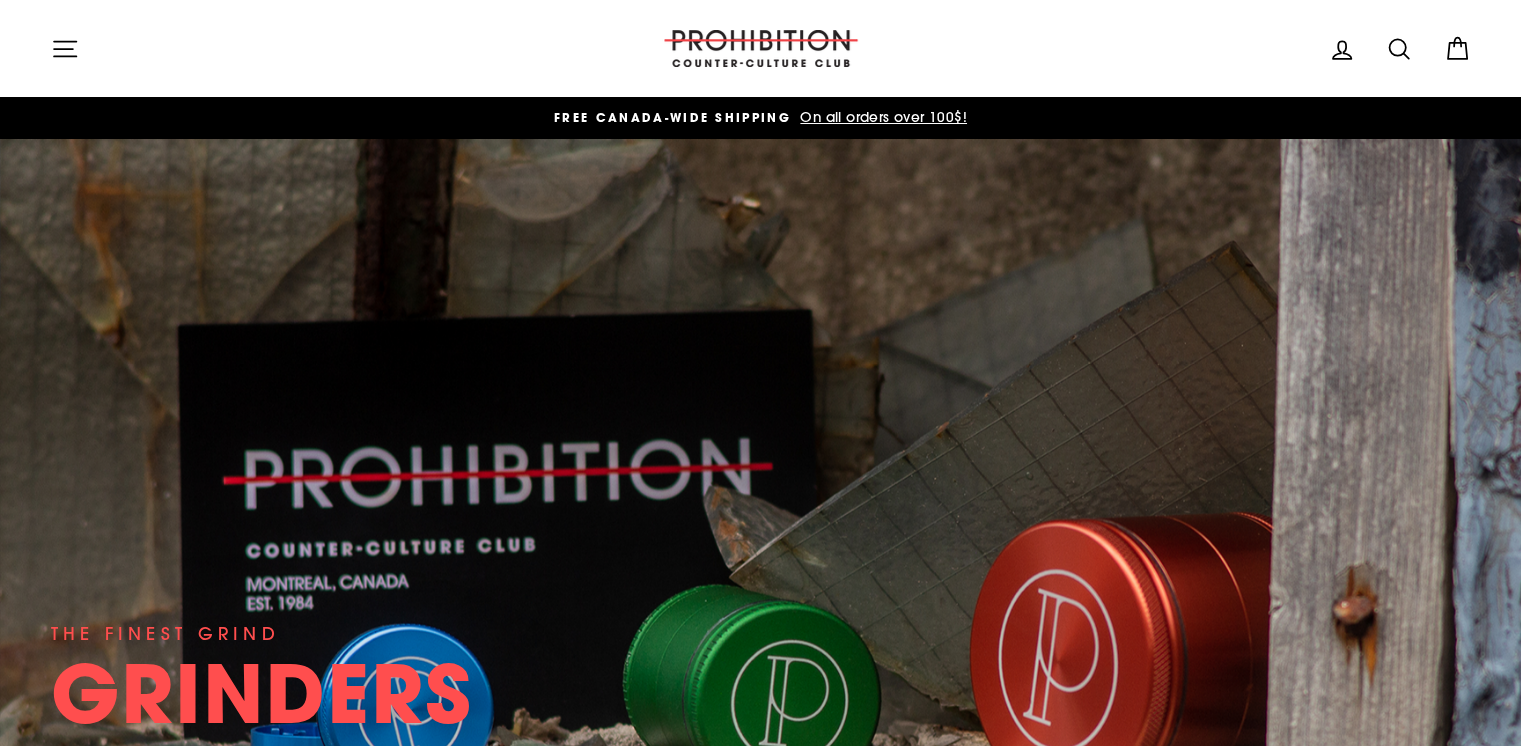 click 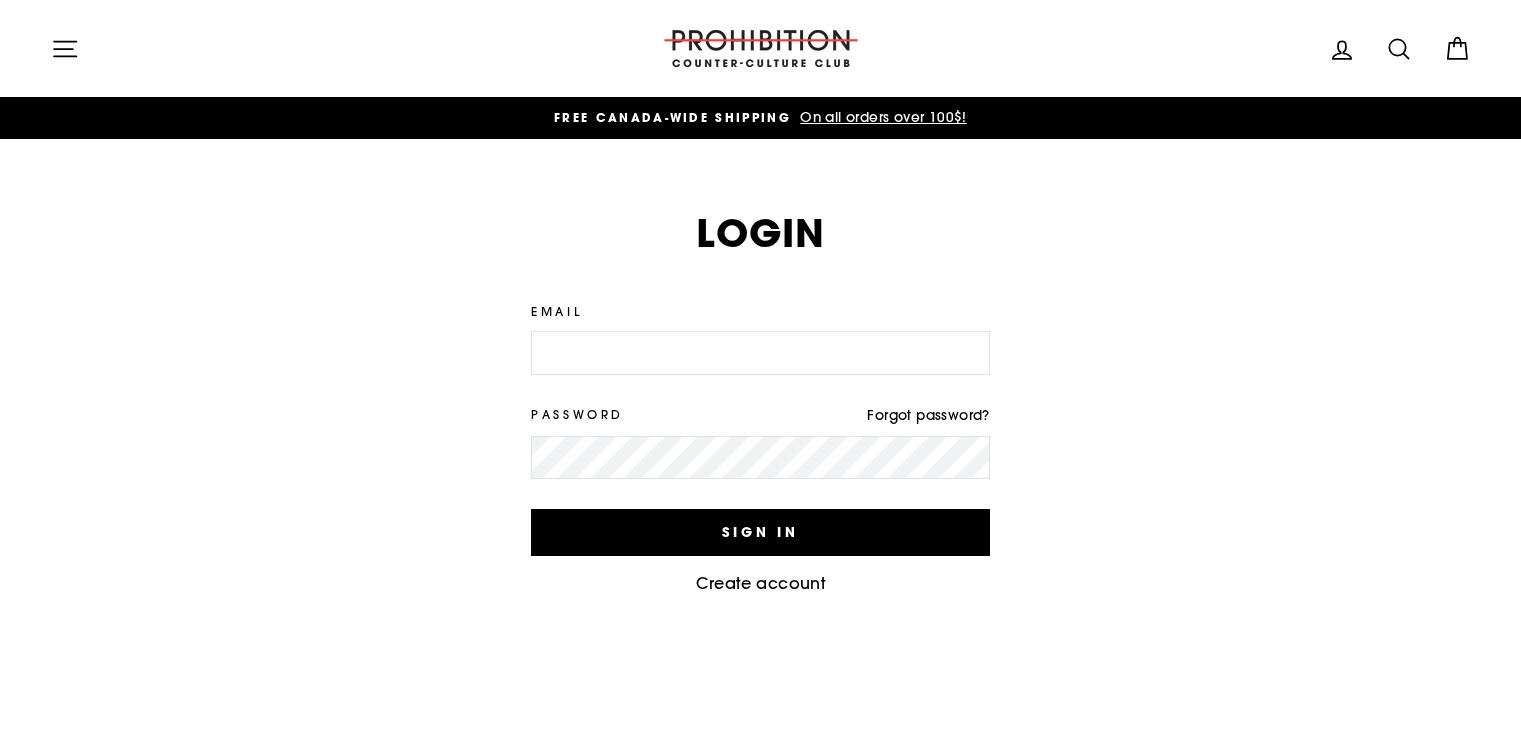 scroll, scrollTop: 0, scrollLeft: 0, axis: both 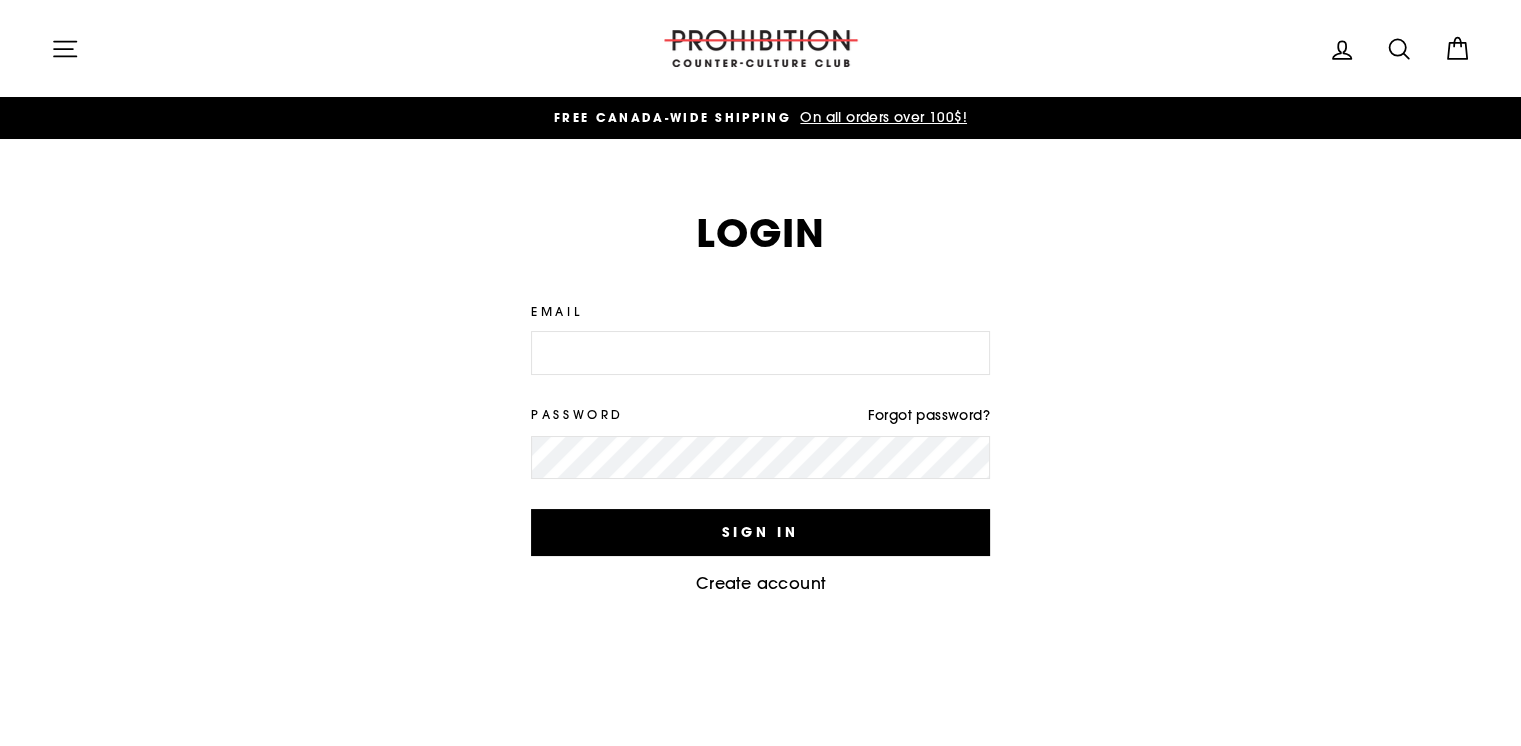 click on "Email" at bounding box center (760, 353) 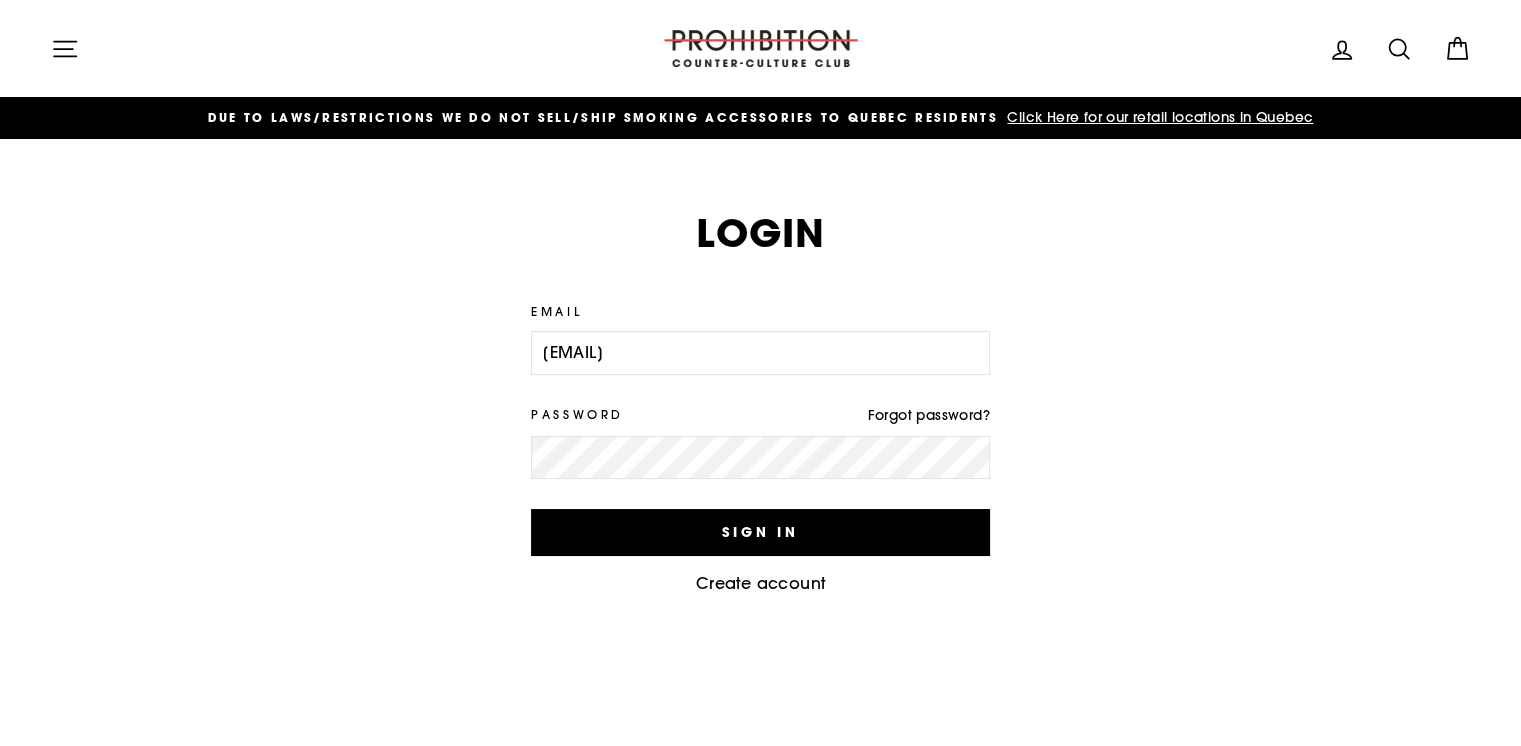 click on "Forgot password?" at bounding box center [928, 415] 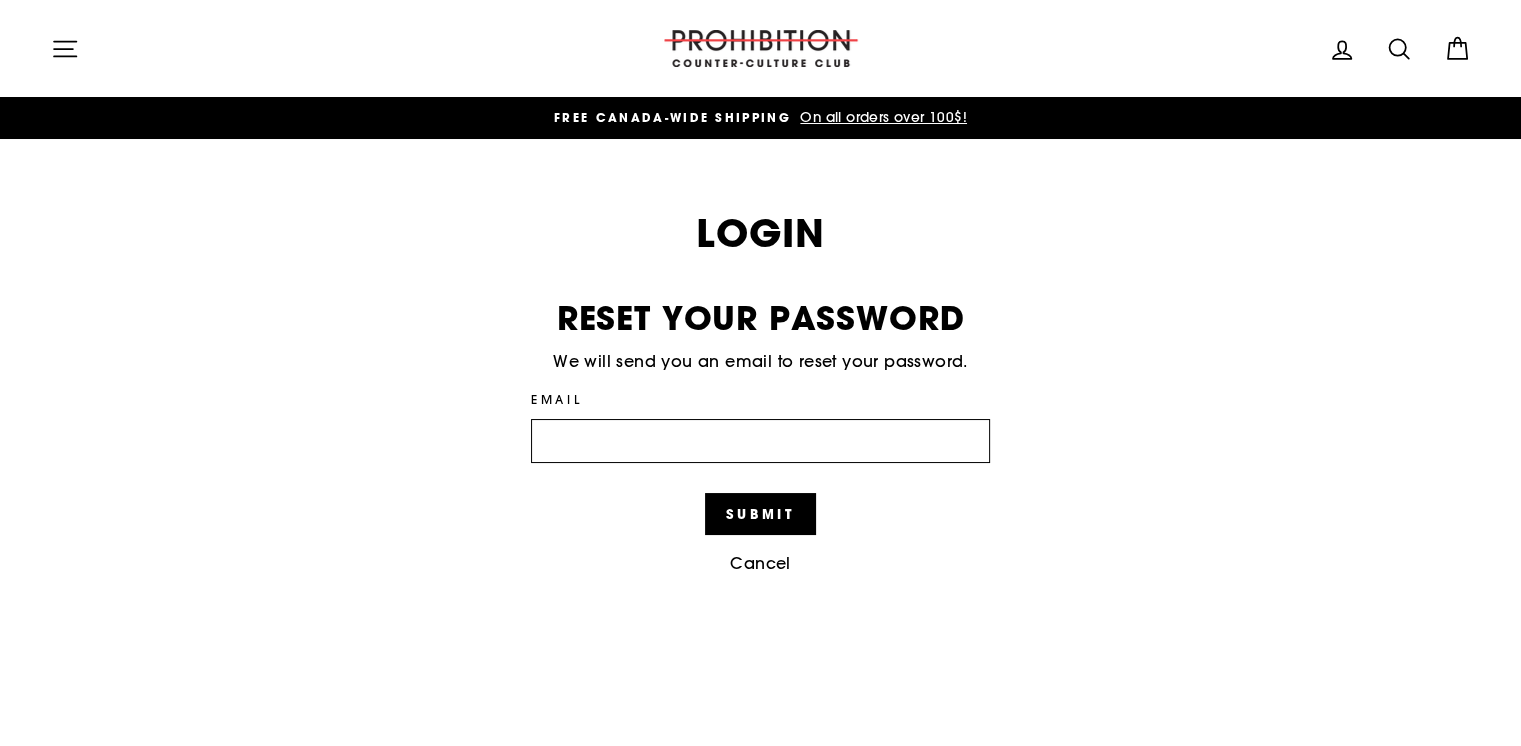 drag, startPoint x: 607, startPoint y: 438, endPoint x: 610, endPoint y: 451, distance: 13.341664 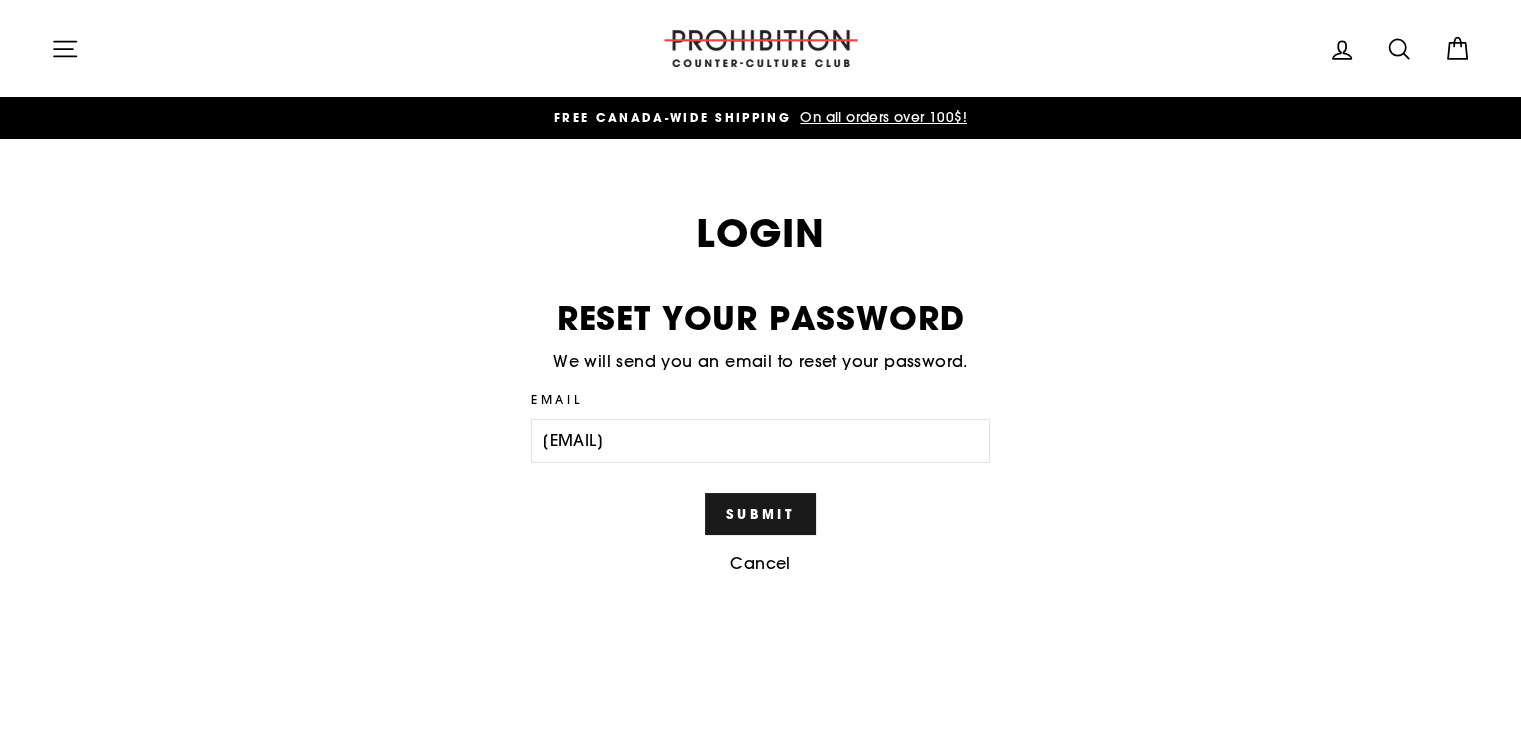 click on "Submit" at bounding box center [760, 514] 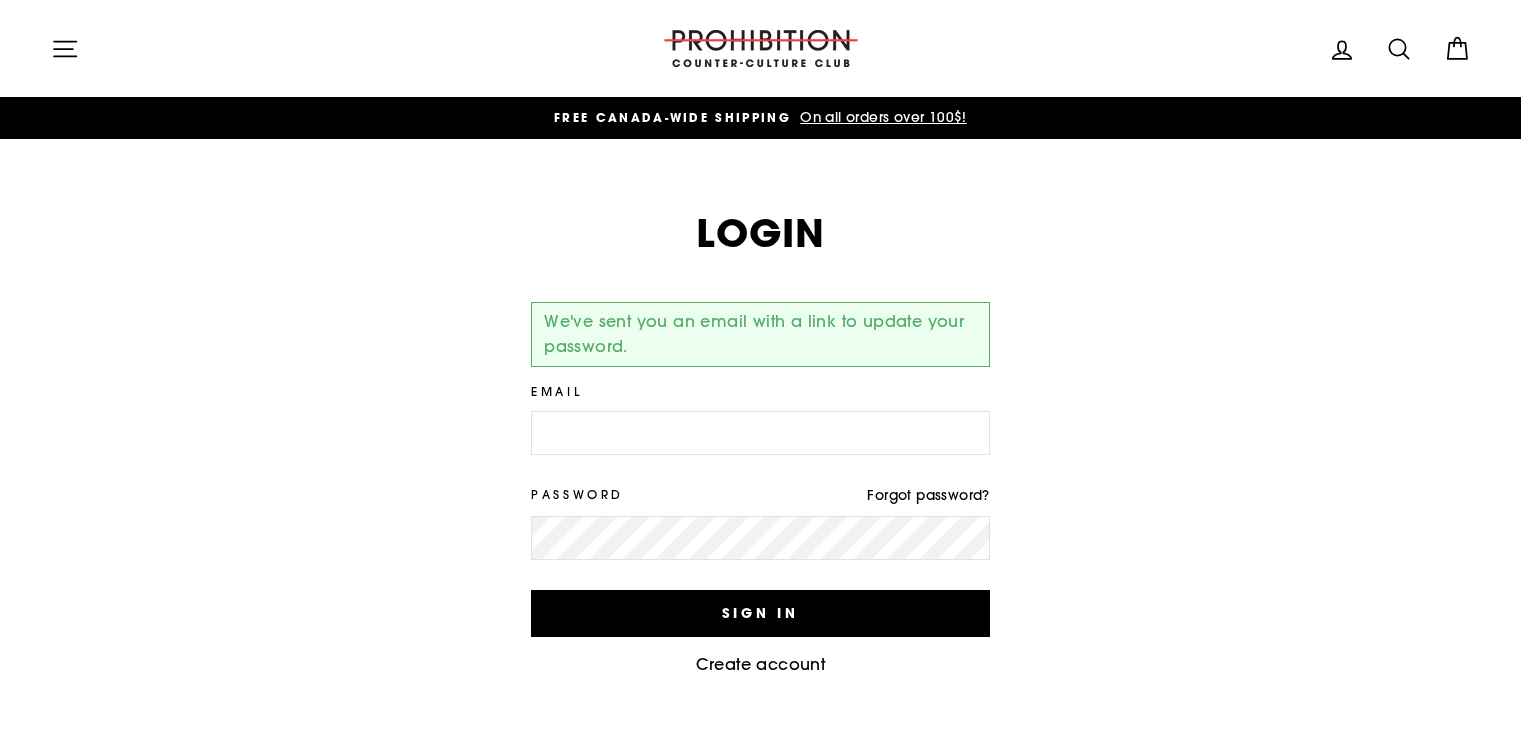 scroll, scrollTop: 0, scrollLeft: 0, axis: both 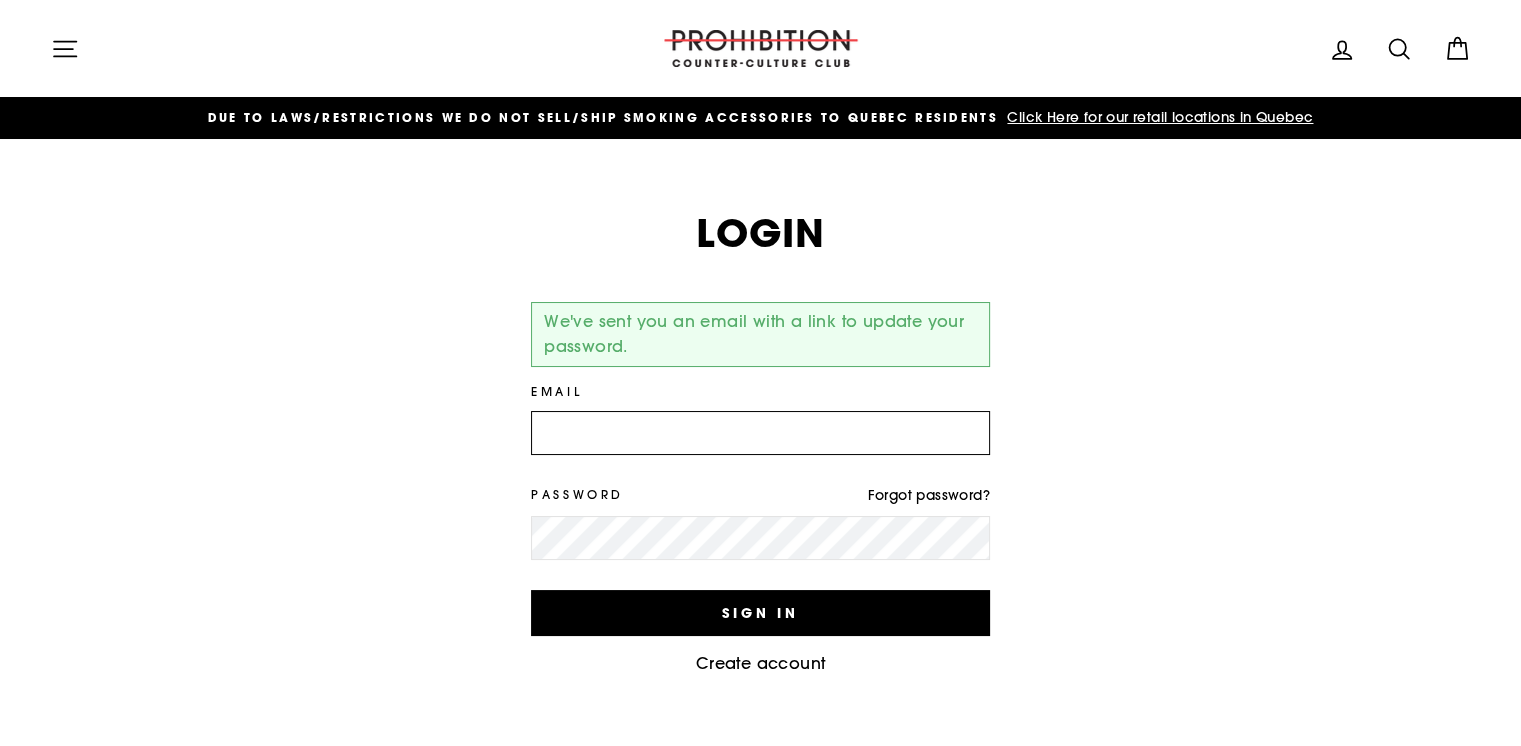 click on "Email" at bounding box center (760, 433) 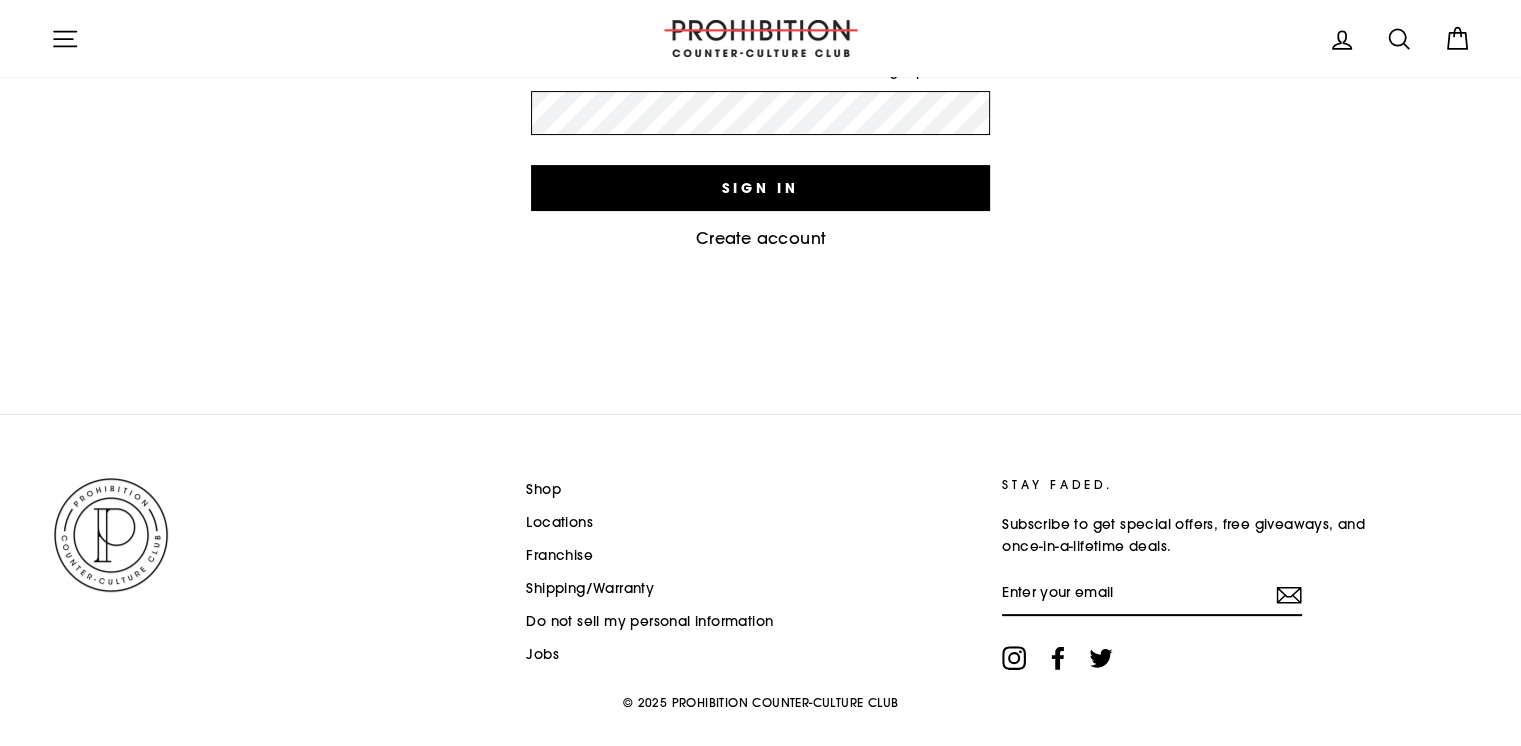 scroll, scrollTop: 458, scrollLeft: 0, axis: vertical 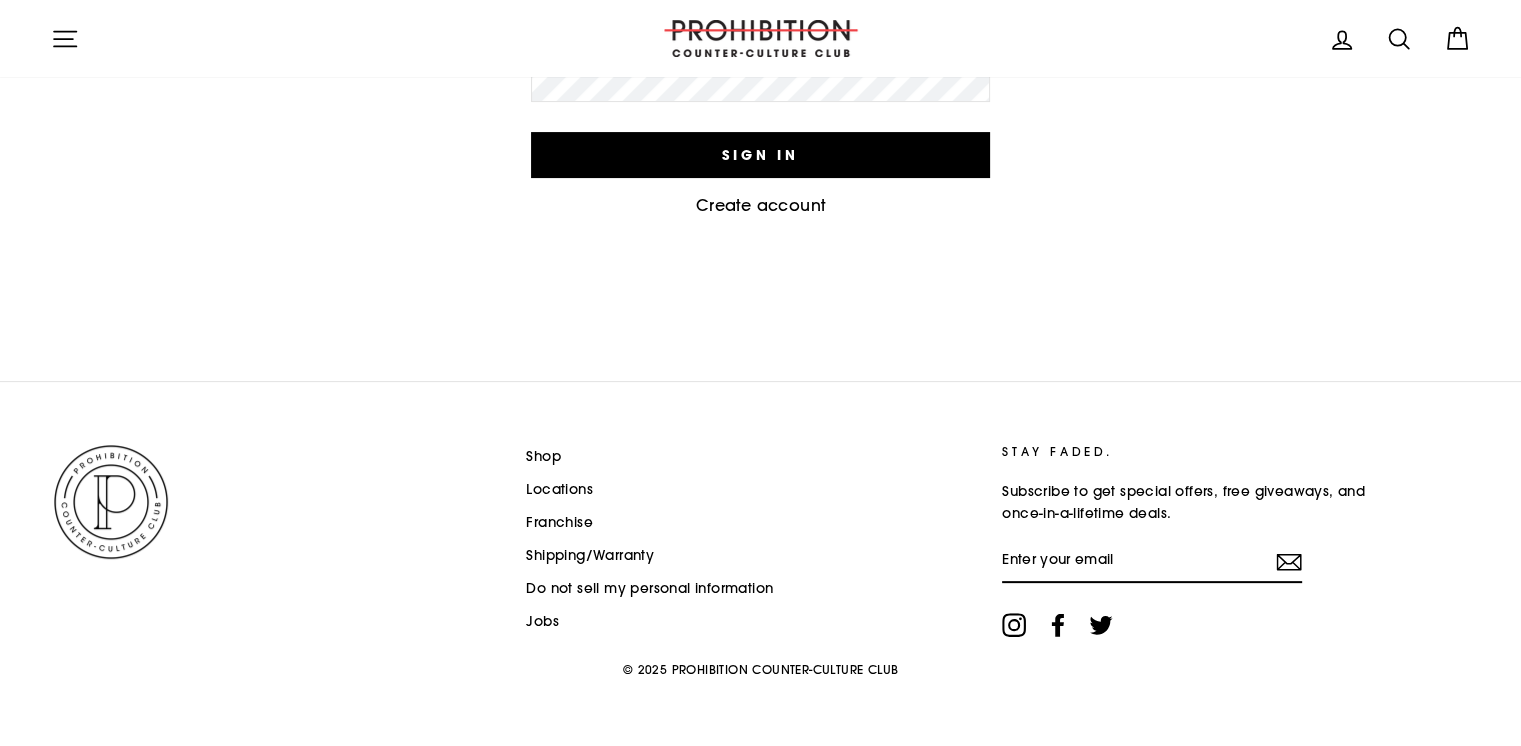 click on "Locations" at bounding box center (559, 490) 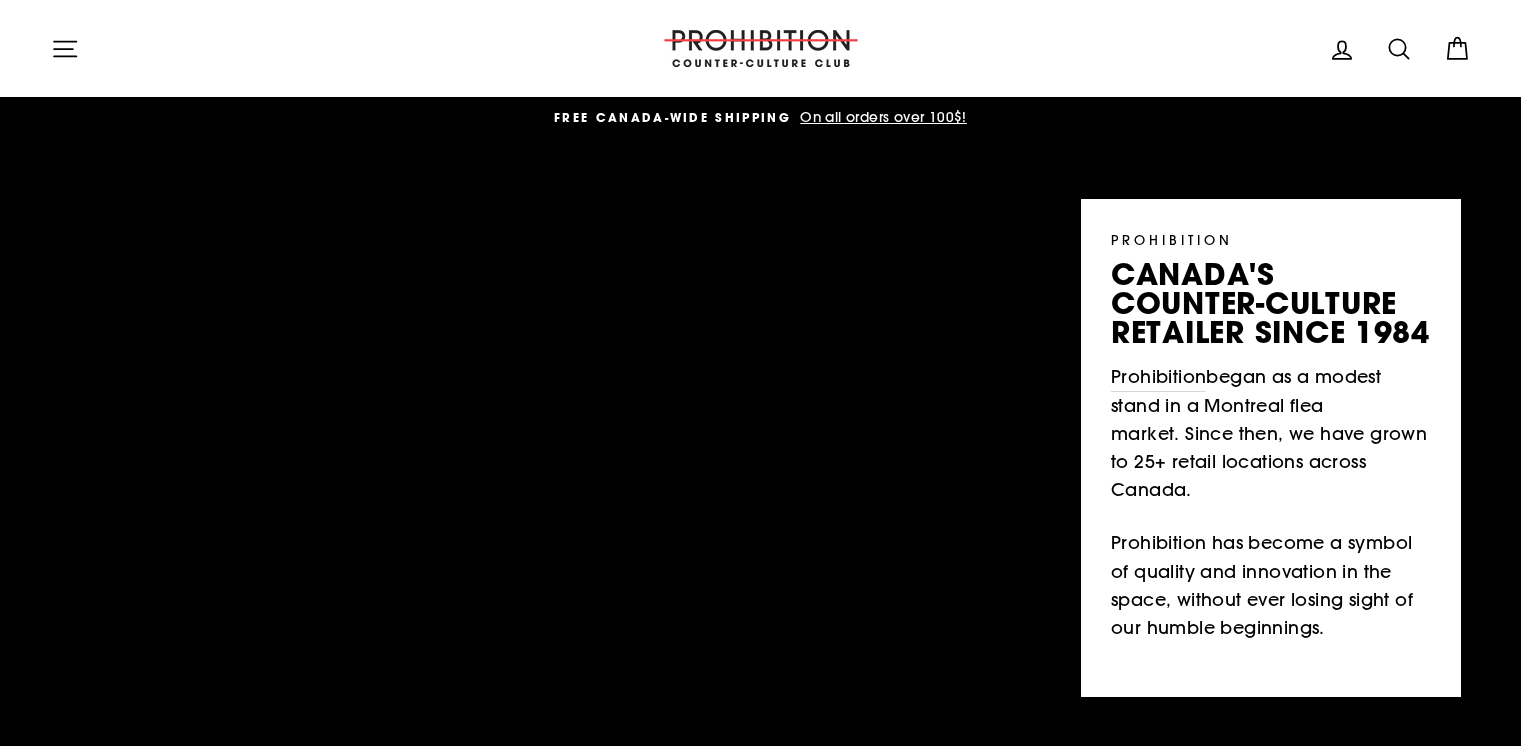 scroll, scrollTop: 0, scrollLeft: 0, axis: both 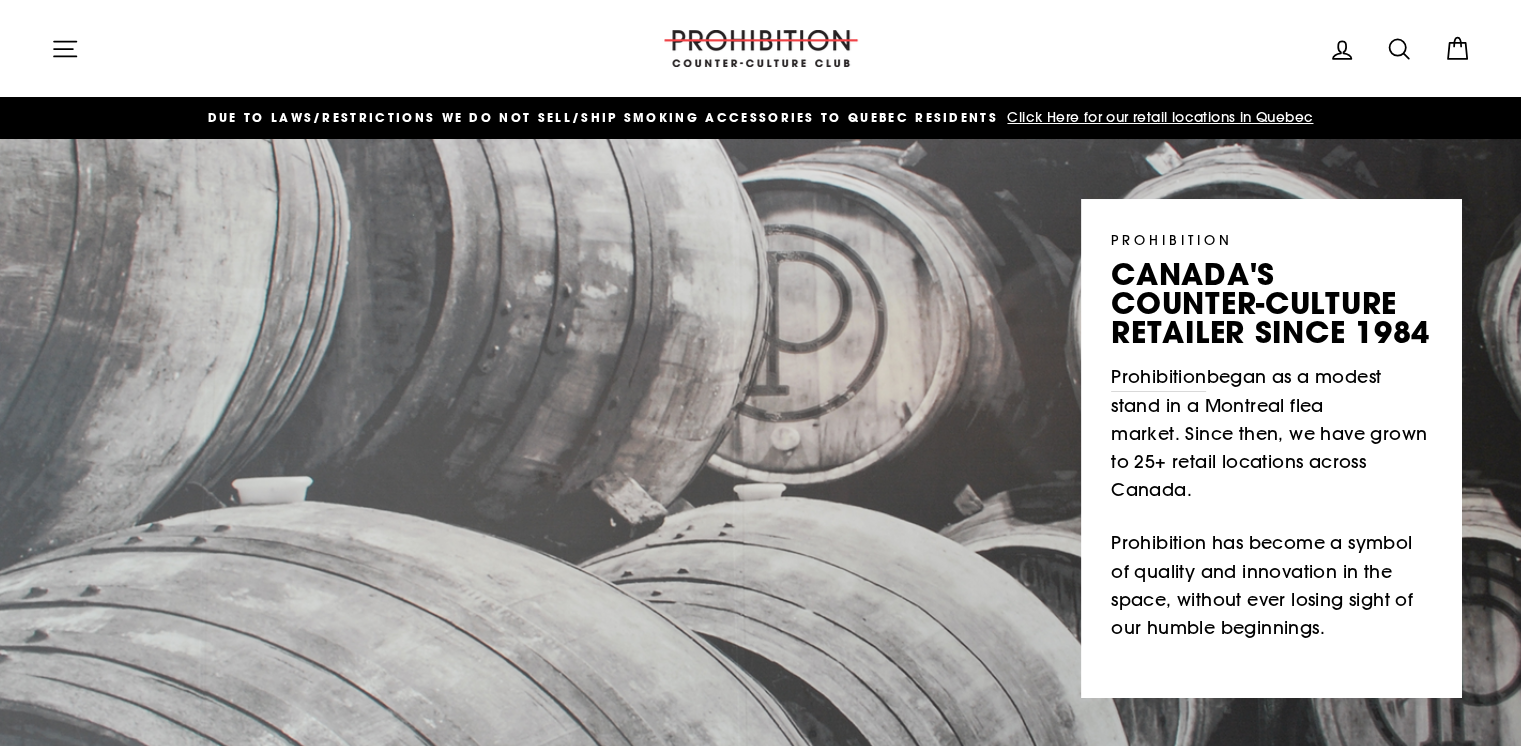 click 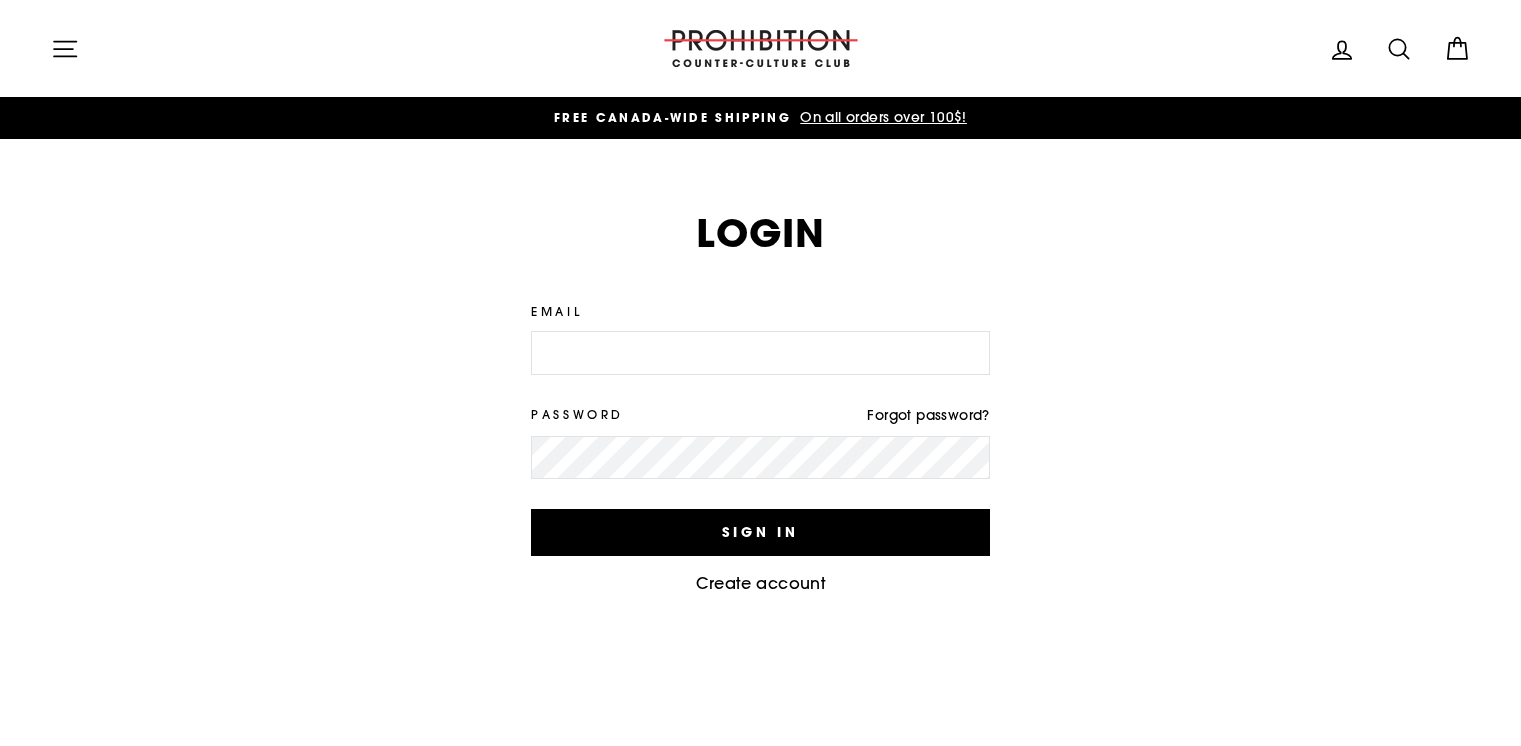 scroll, scrollTop: 0, scrollLeft: 0, axis: both 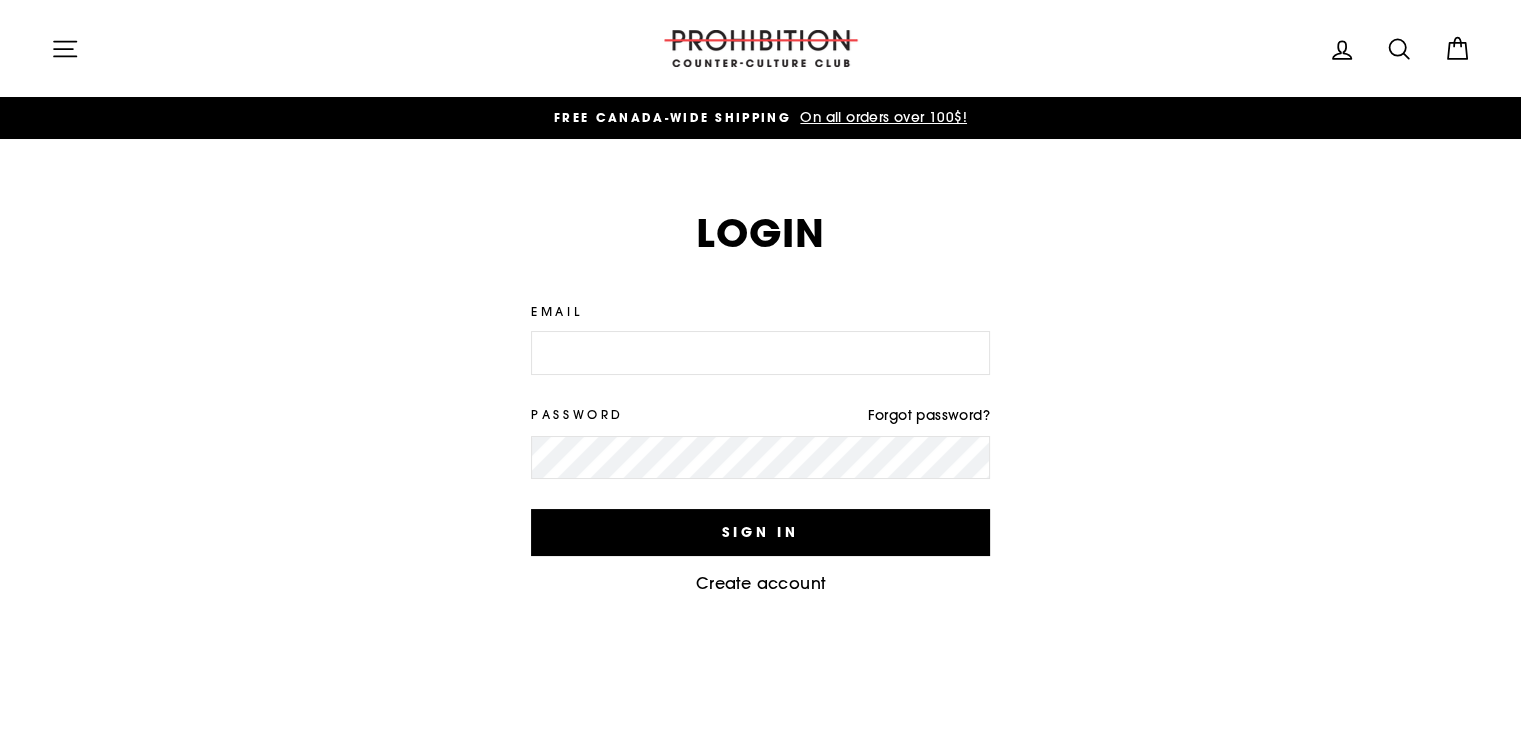 click on "Email" at bounding box center [760, 353] 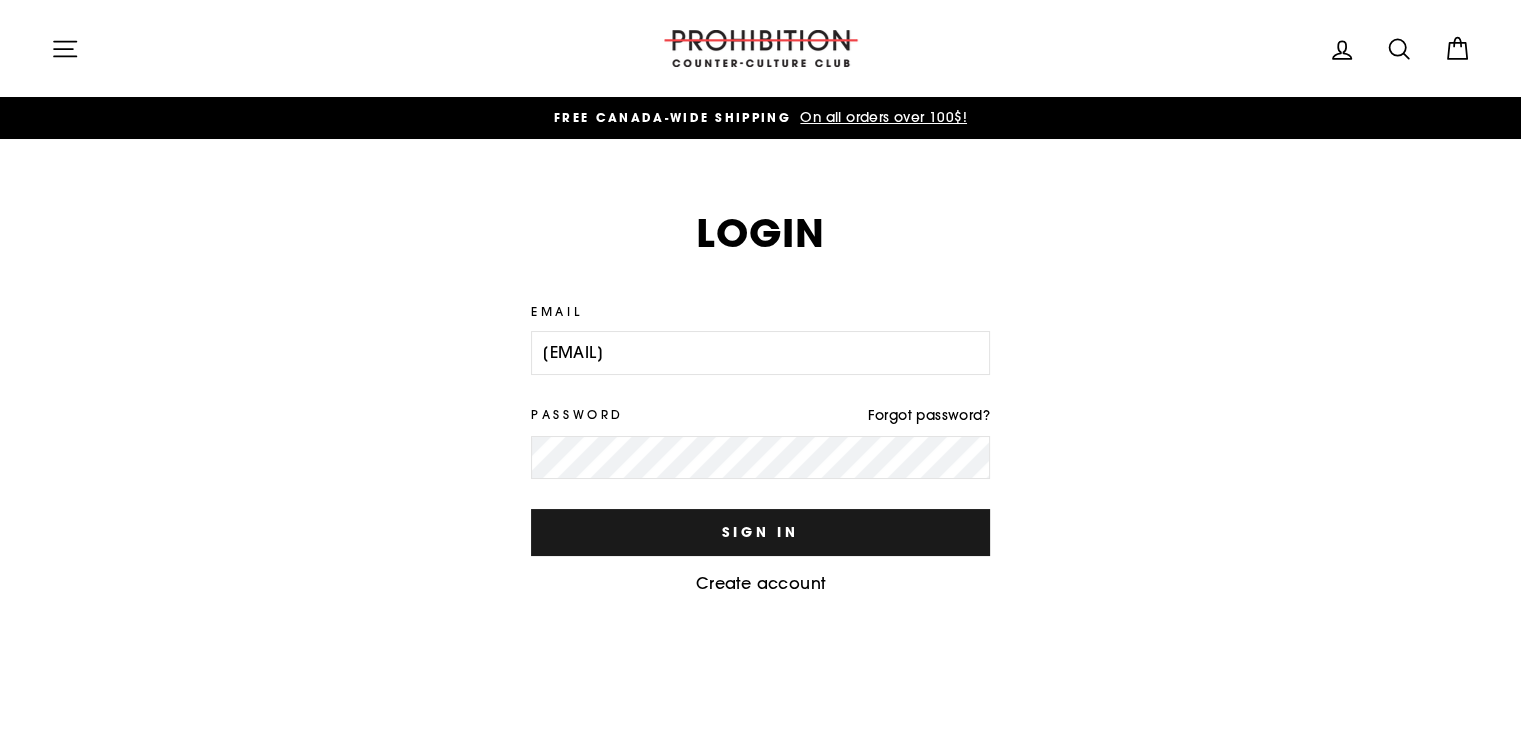 click on "Sign In" at bounding box center [760, 532] 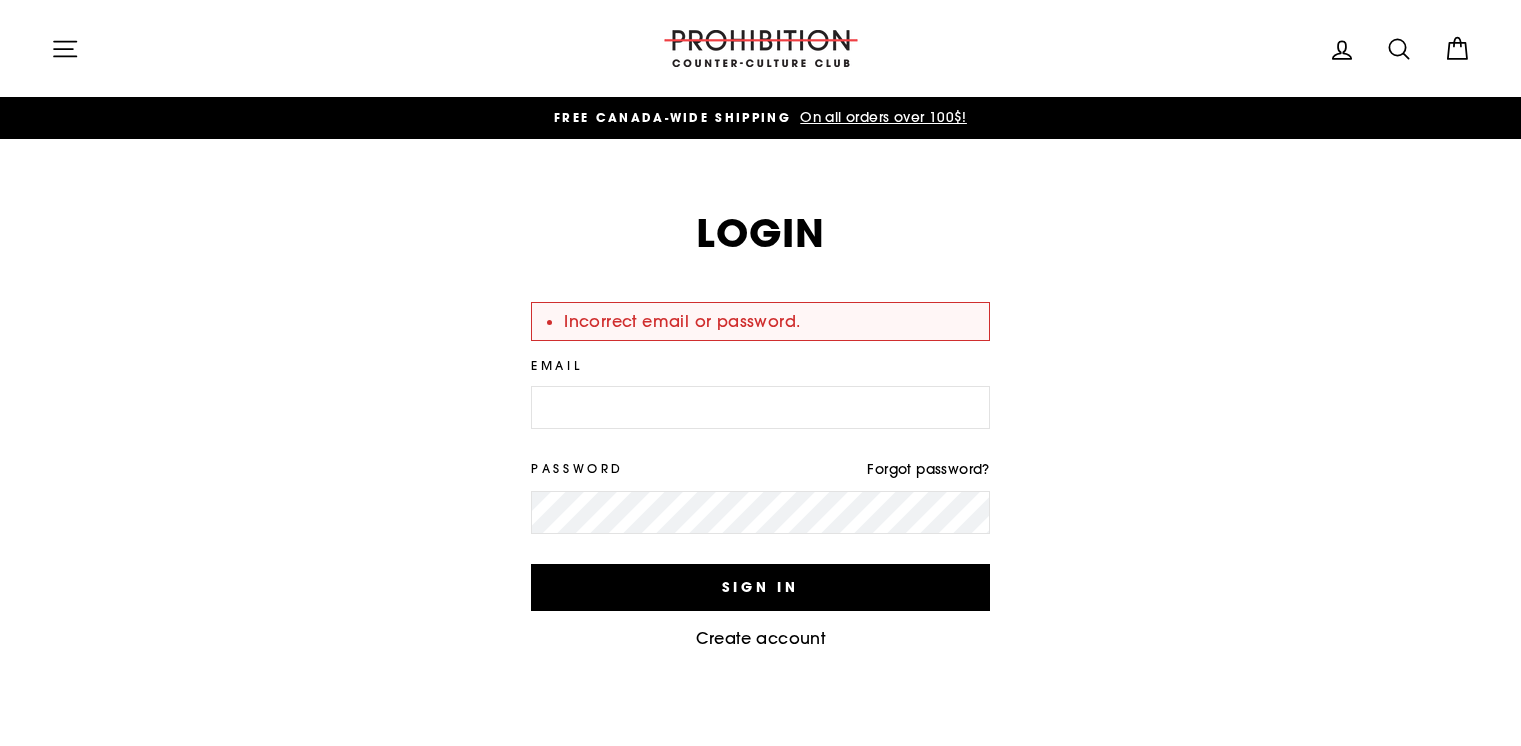 scroll, scrollTop: 0, scrollLeft: 0, axis: both 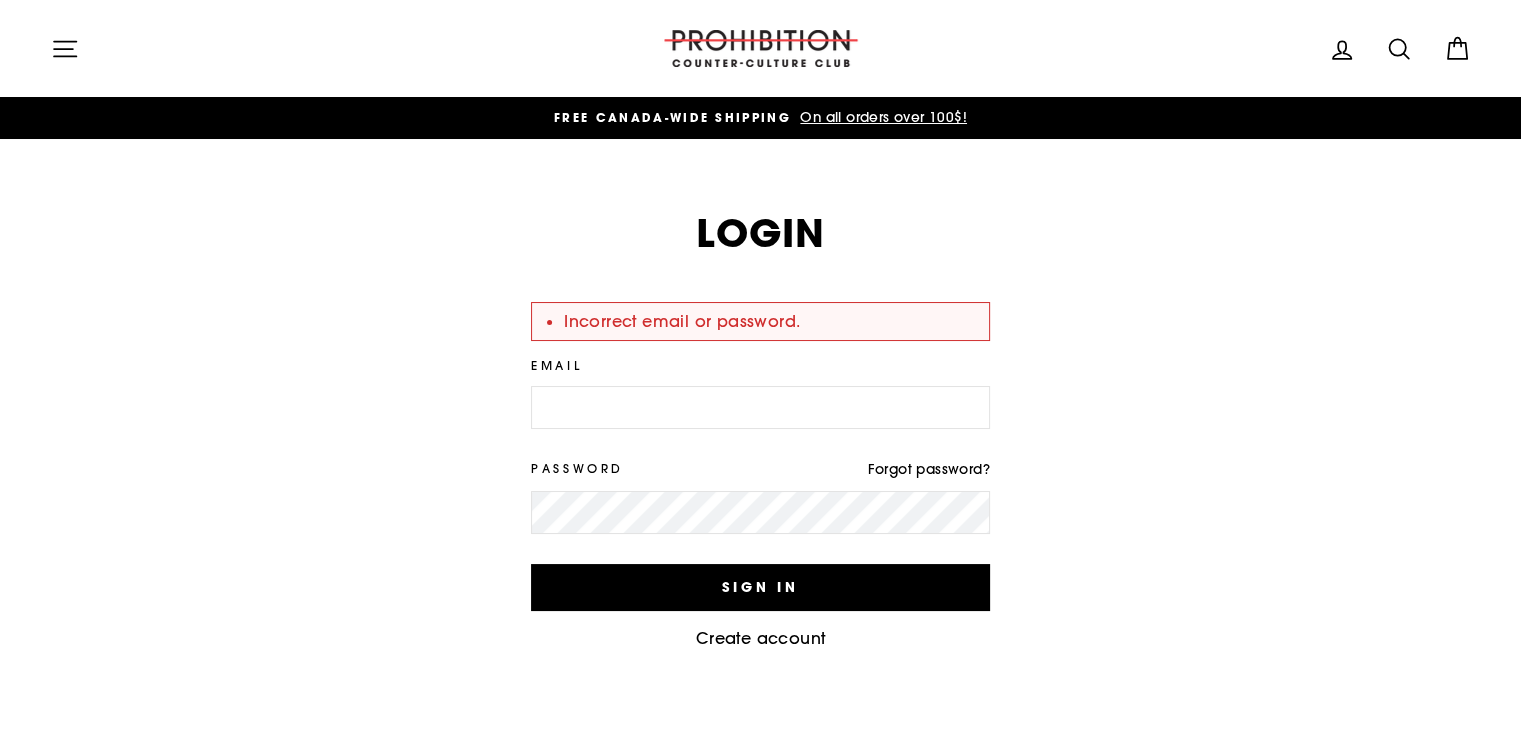 click on "Email" at bounding box center [760, 408] 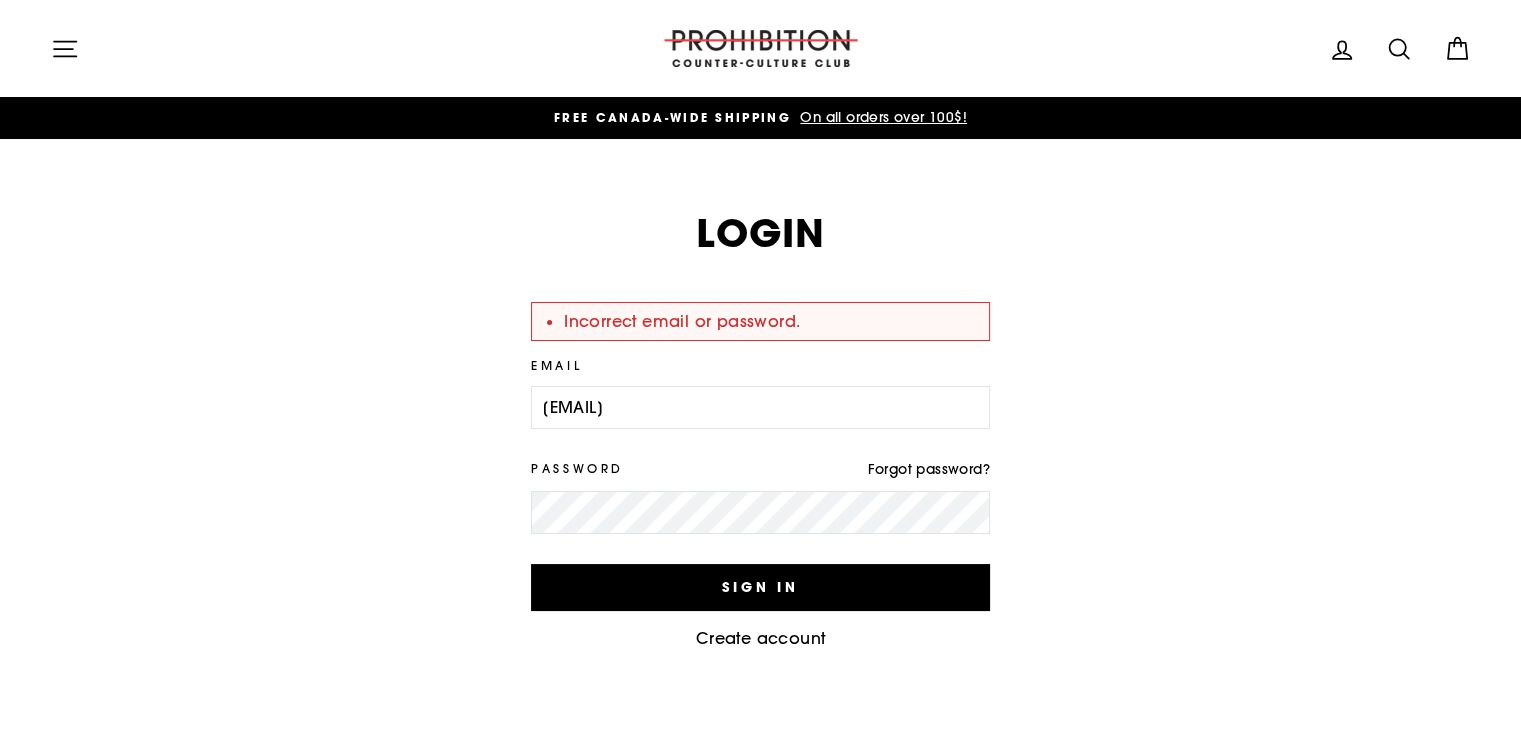 click on "Forgot password?" at bounding box center (928, 469) 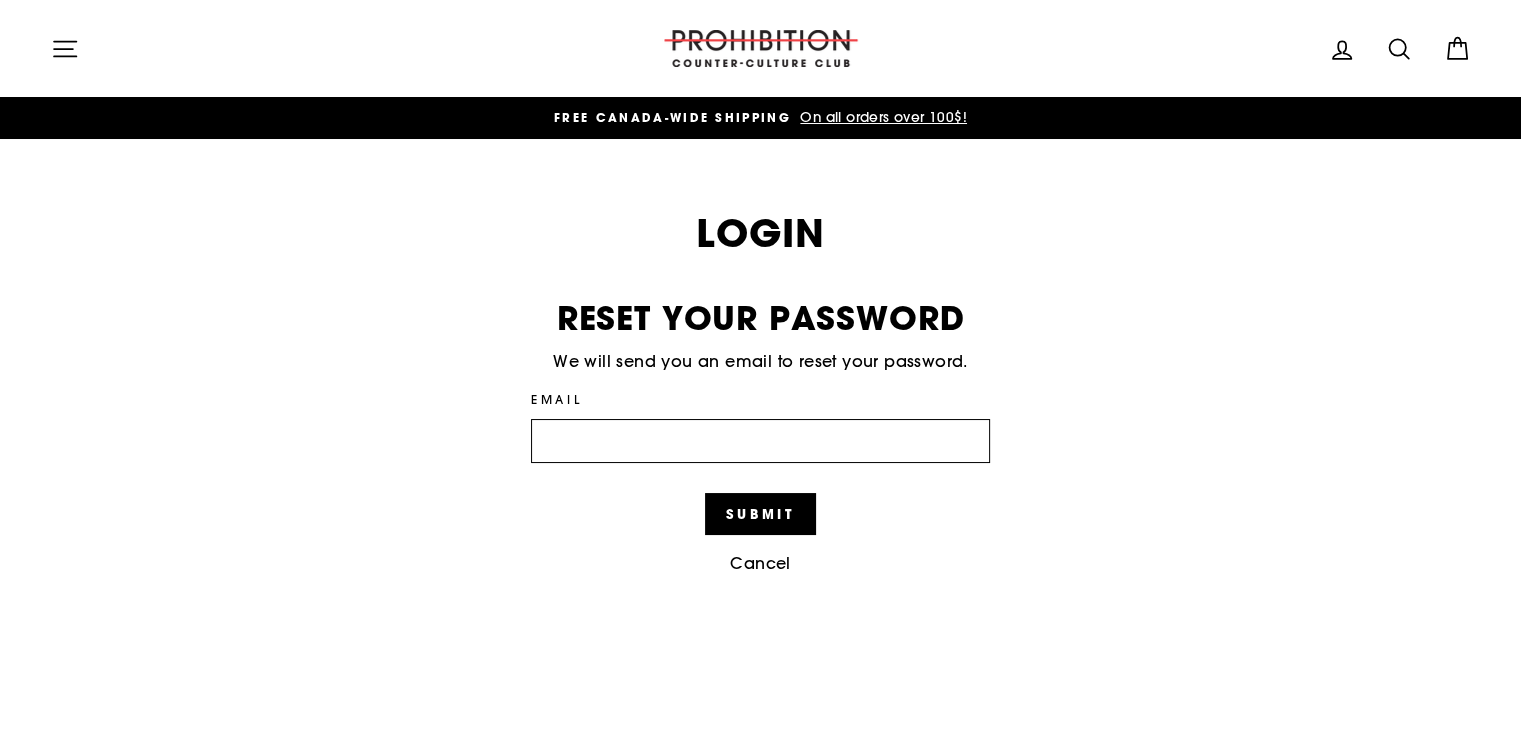 click on "Email" at bounding box center [760, 441] 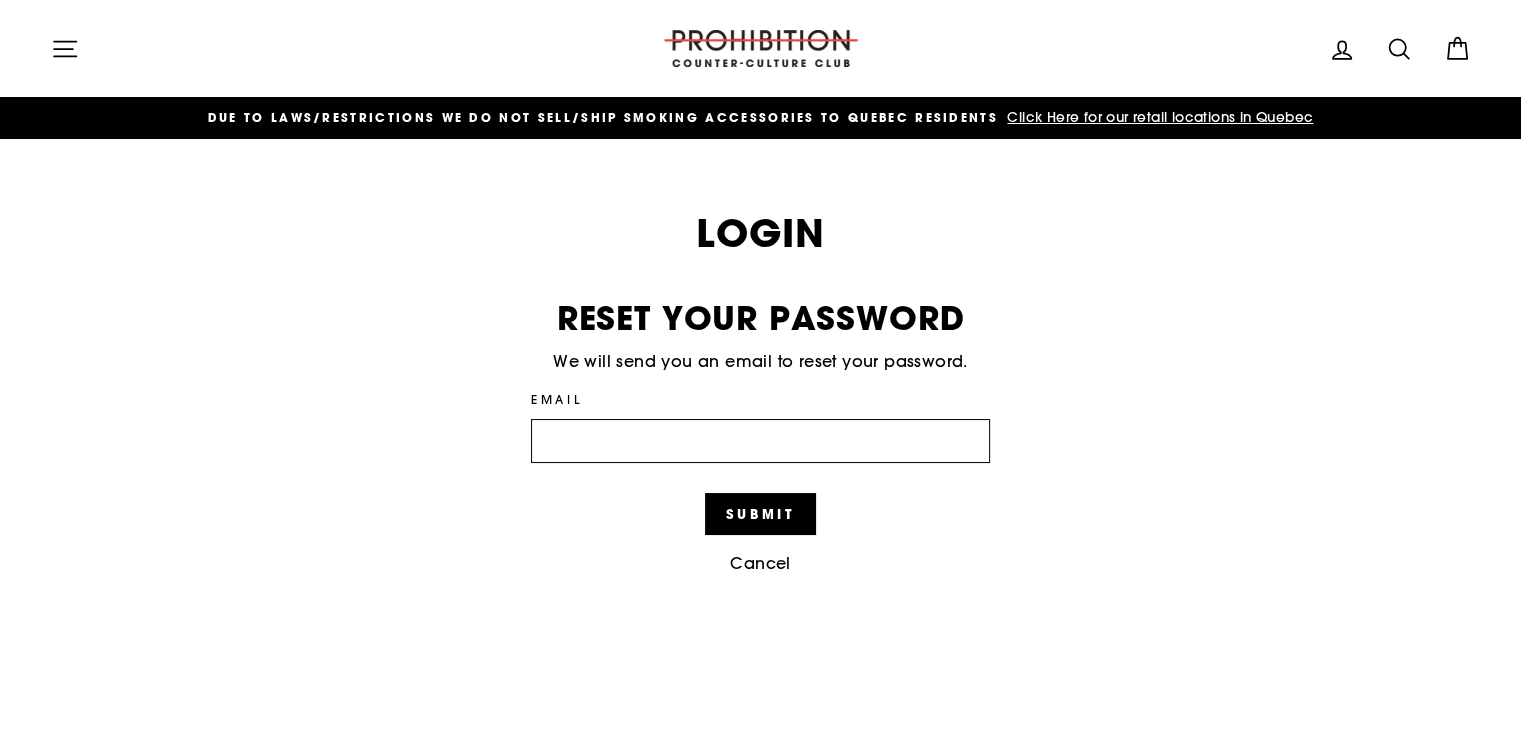 type on "vaperock@hotmail.com" 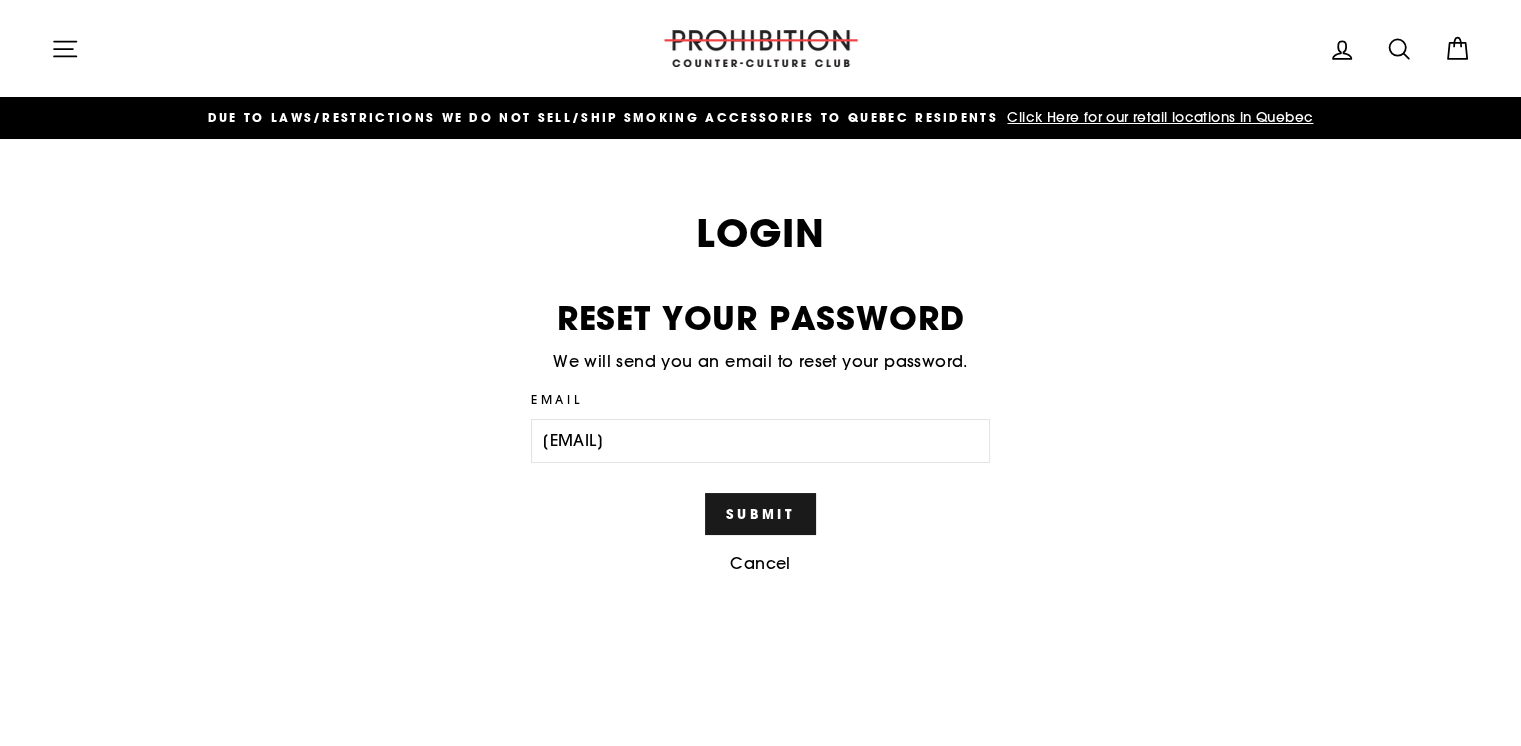 click on "Submit" at bounding box center [760, 514] 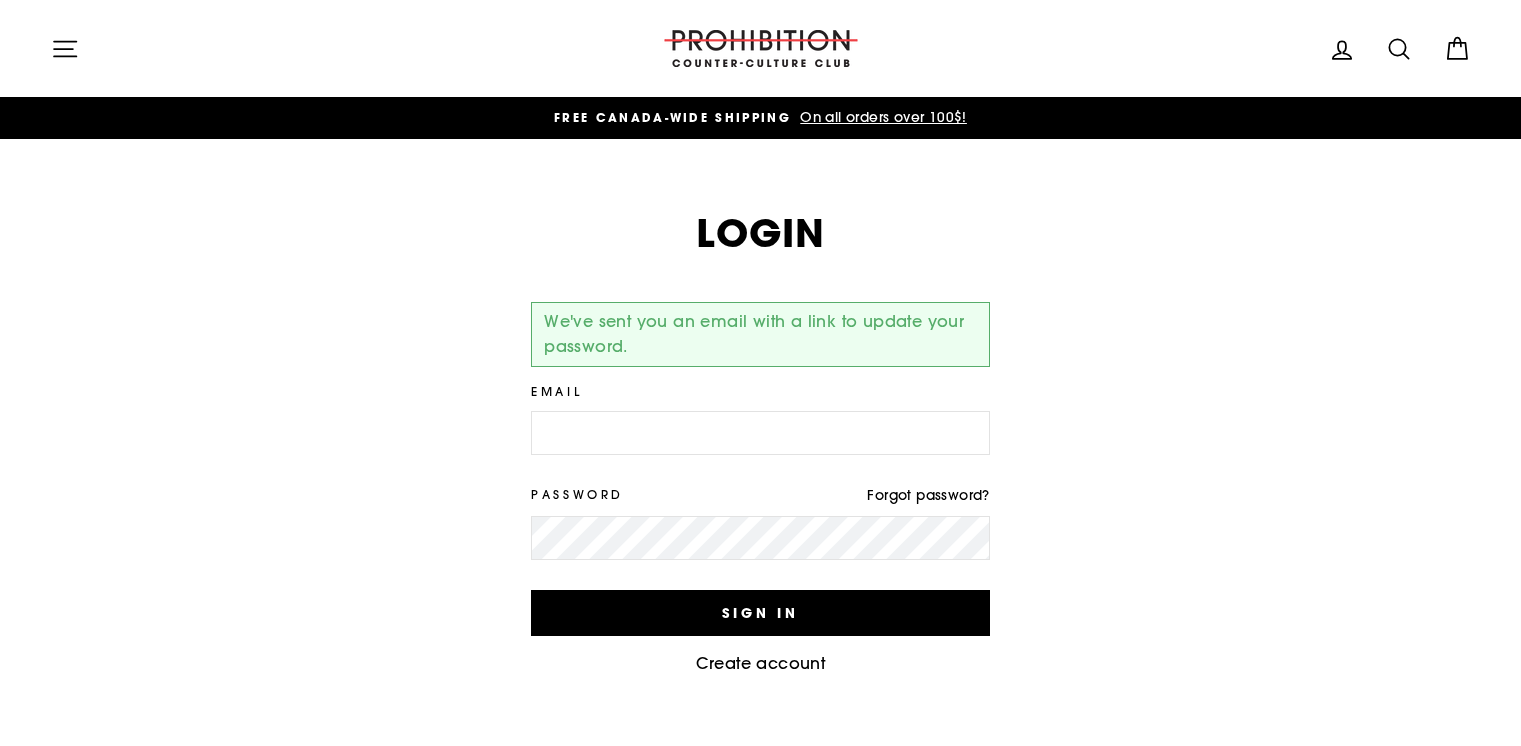 scroll, scrollTop: 0, scrollLeft: 0, axis: both 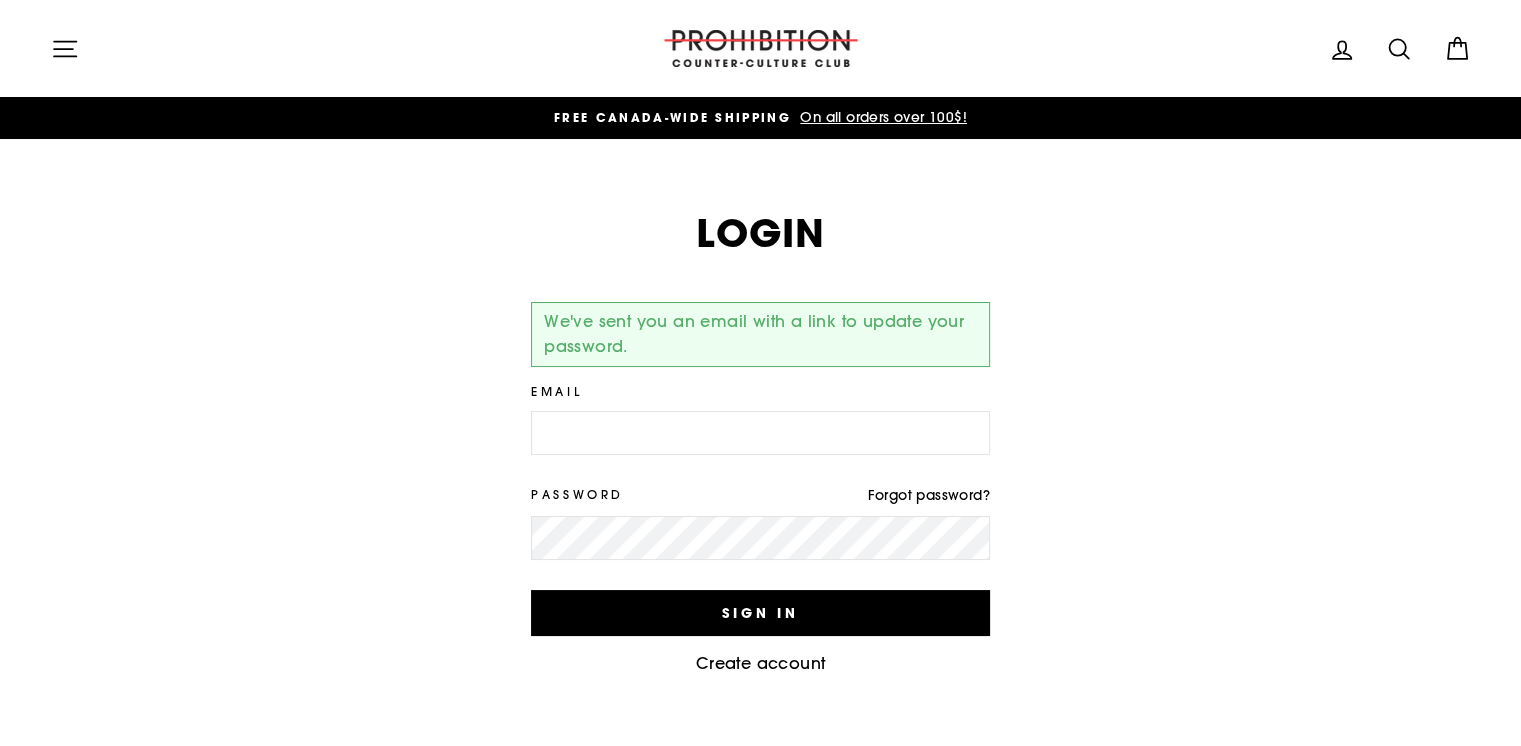 click at bounding box center (761, 48) 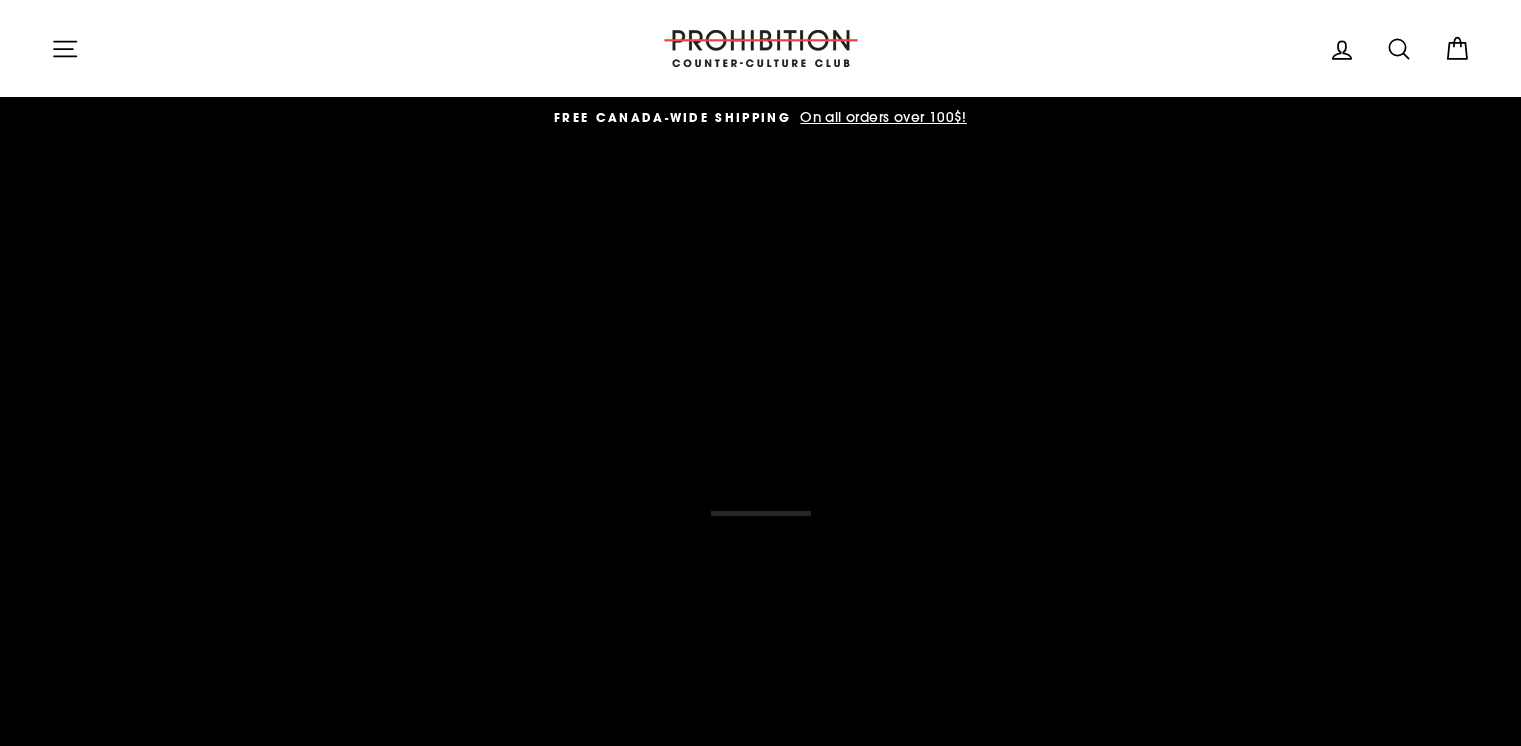 scroll, scrollTop: 0, scrollLeft: 0, axis: both 